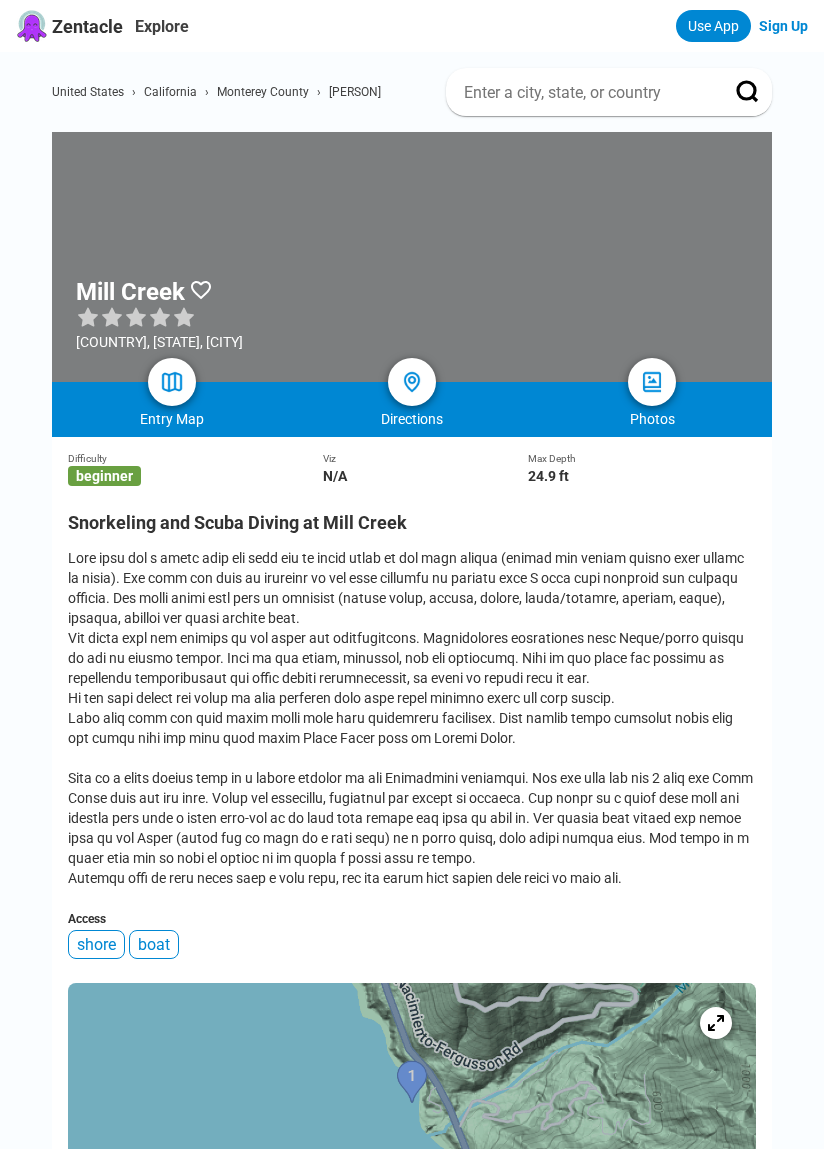 scroll, scrollTop: 688, scrollLeft: 0, axis: vertical 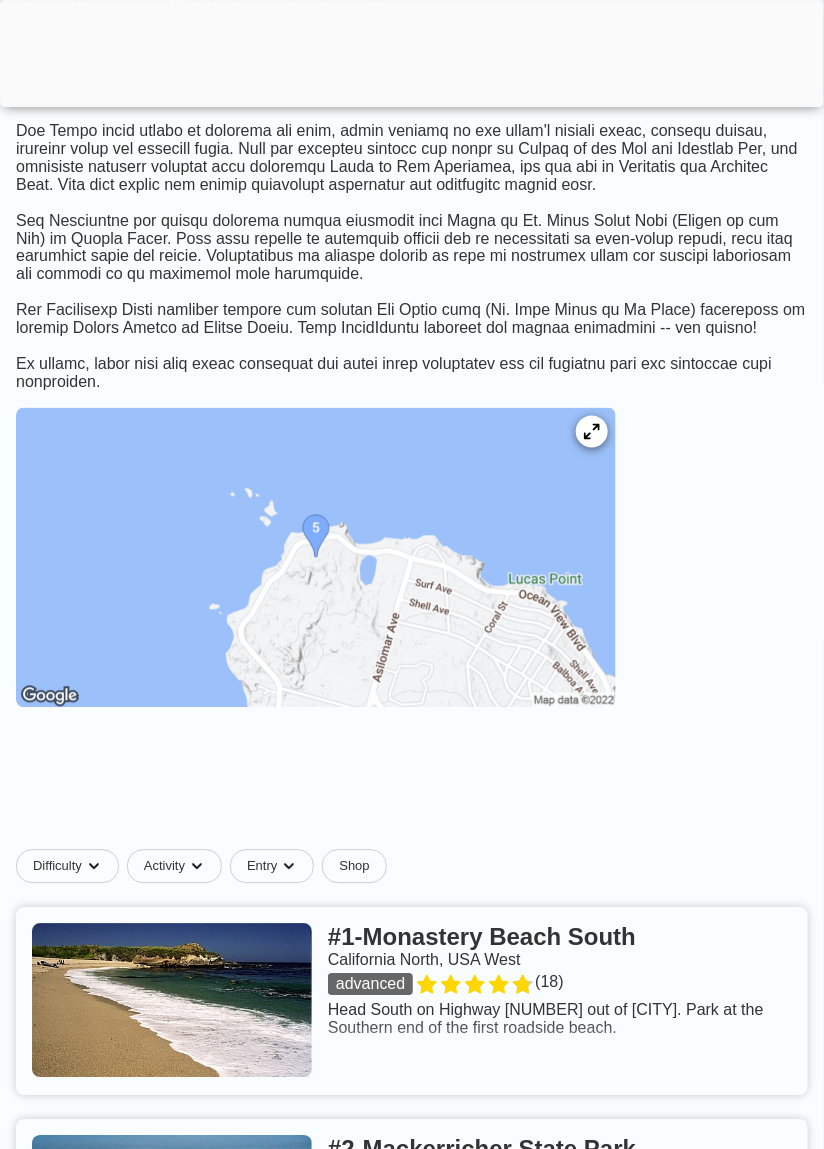 click on "[COUNTRY] [CITY] [COUNTY] [COUNTY] [COUNTY] [COUNTY] [COUNTY] [COUNTY] [COUNTY] [COUNTY] [COUNTY] [COUNTY] [COUNTY] Top Snorkeling and Scuba Diving in  [STATE]  Ready to check out the best sites in  [STATE]  for scuba diving, snorkeling, shore diving, free diving or other ocean activities? Zentacle has  242  dive sites, snorkel spots, beaches, and more. Discover hand-curated maps, along with reviews and photos from nature lovers like you.
No matter what you're looking for, you can find a diverse range of the best ocean activities in  [STATE]  to suit your needs.
Difficulty Activity Entry Shop # 1  -  [PLACE] [STATE] [STATE], [COUNTRY] [REGION] advanced ( 18 ) # 2  -  [PLACE] [STATE] [STATE] [COUNTRY] [REGION] Unrated ( 3 ) here . # 3  -  [PLACE] [STATE] [STATE] [COUNTRY] [REGION] beginner ( 6 ) # 4  -  [PLACE] [STATE] [STATE] [COUNTRY] [REGION] Unrated ( 6" at bounding box center [412, 11986] 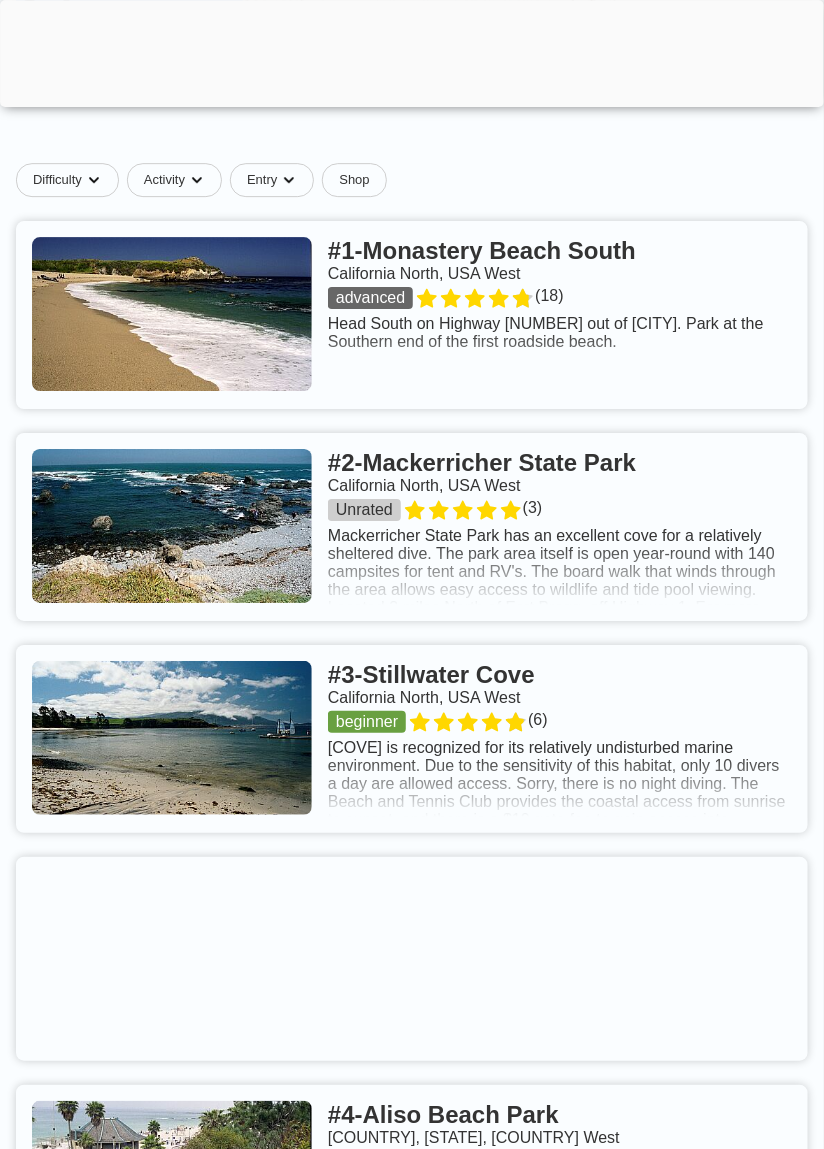 scroll, scrollTop: 1321, scrollLeft: 0, axis: vertical 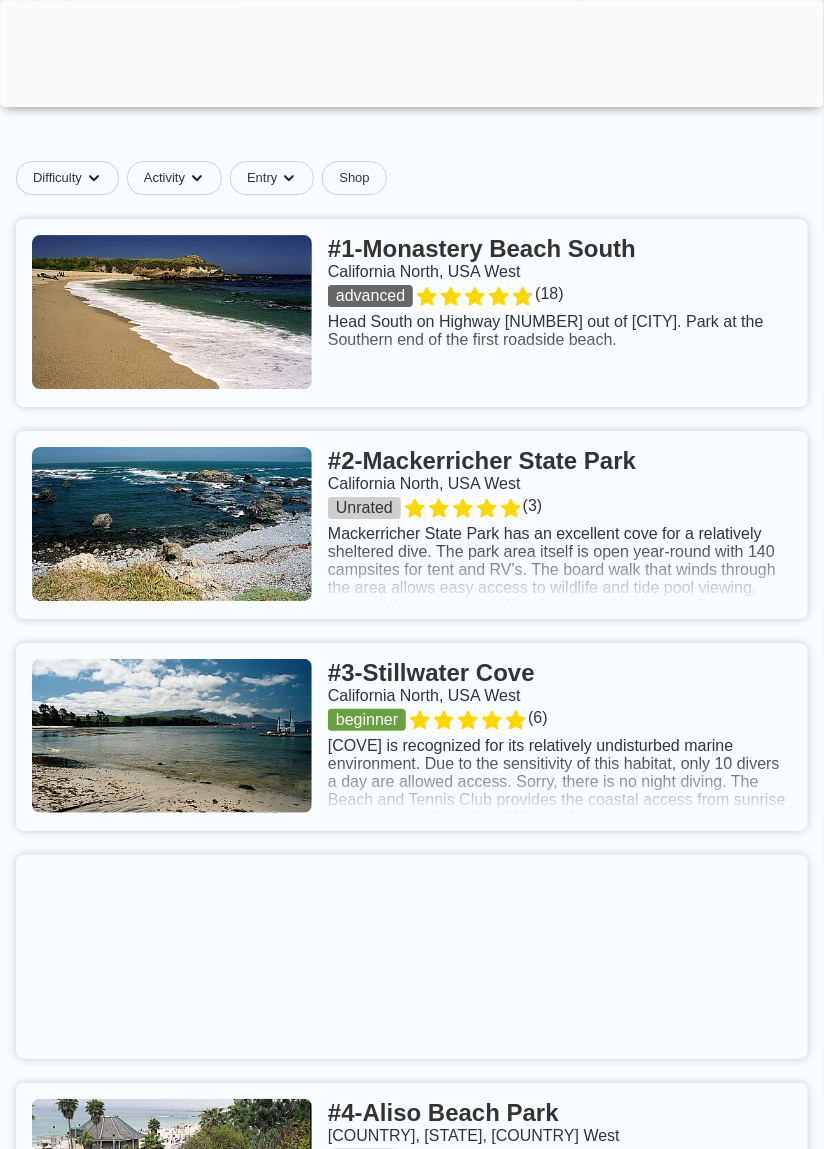 click at bounding box center [412, 737] 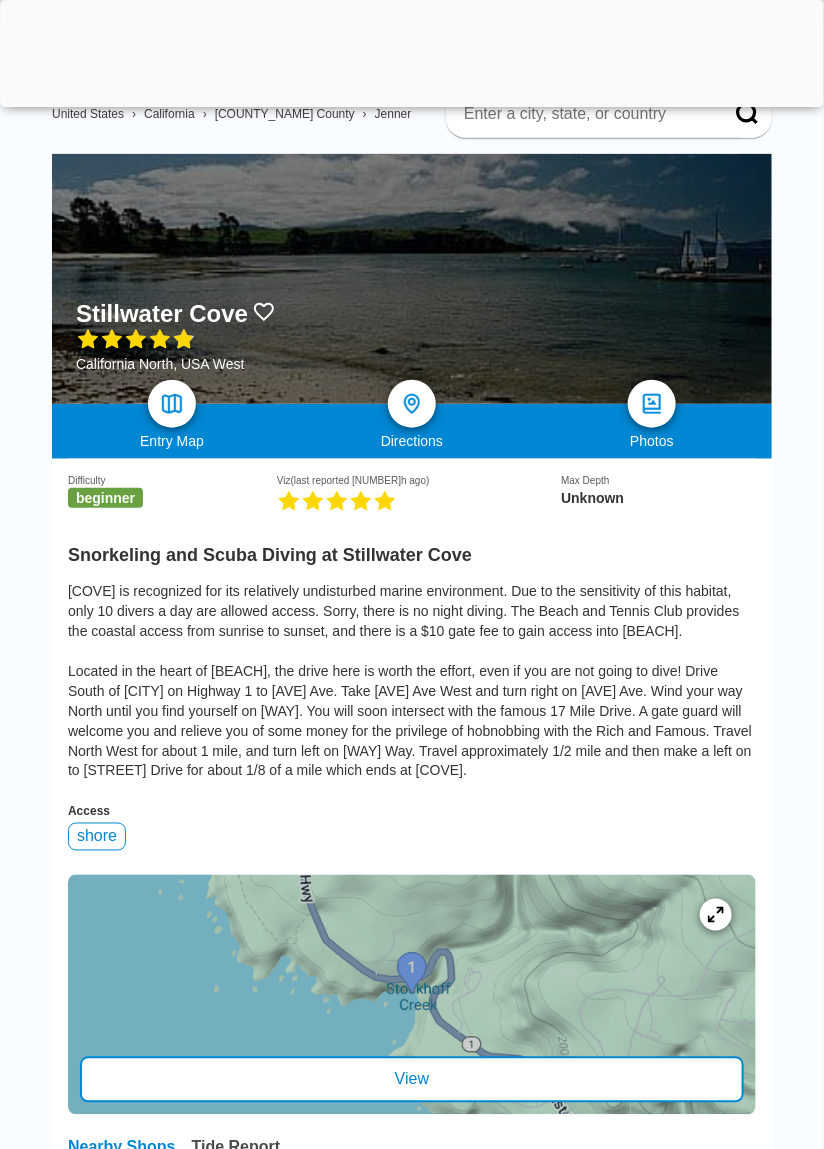 scroll, scrollTop: 111, scrollLeft: 0, axis: vertical 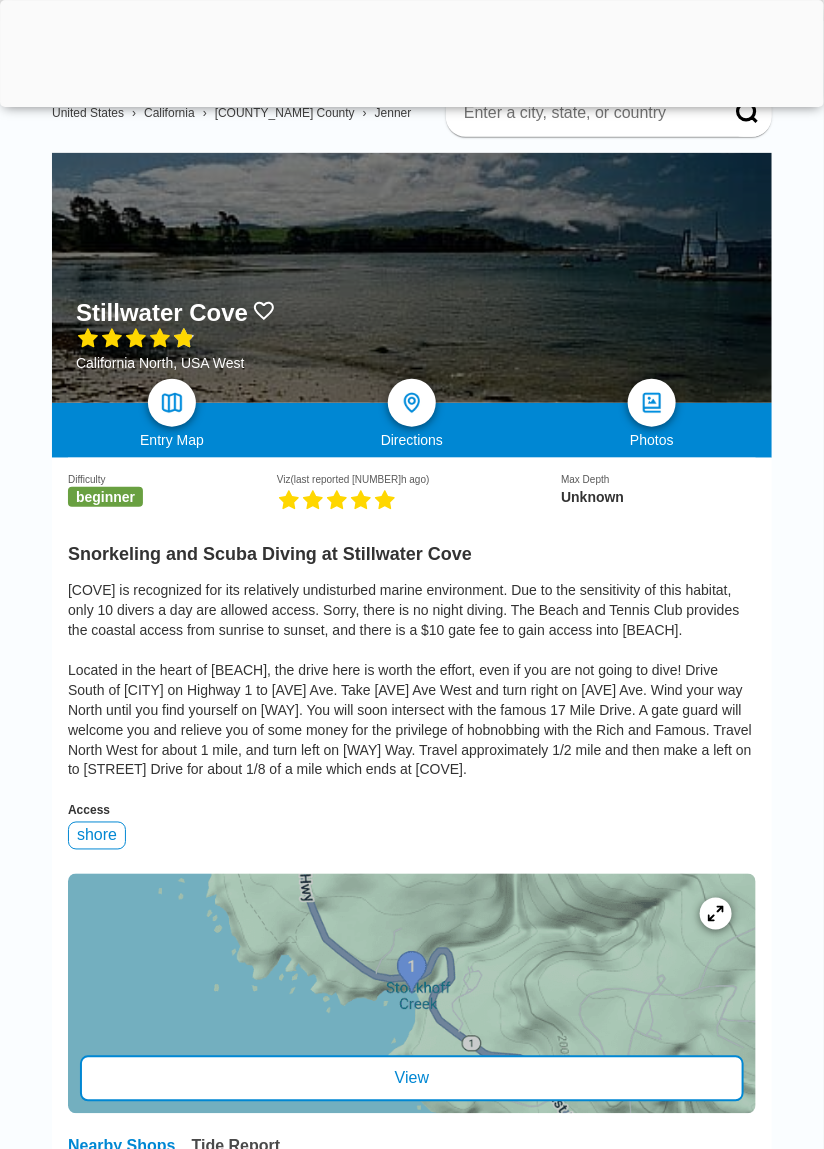 click on "[COVE] is recognized for its relatively undisturbed marine environment.  Due to the sensitivity of this habitat, only 10 divers a day are allowed access.  Sorry, there is no night diving.  The Beach and Tennis Club provides the coastal access from sunrise to sunset, and there is a $10 gate fee to gain access into [BEACH].
Located in the heart of [BEACH], the drive here is worth the effort, even if you are not going to dive!   Drive South of [CITY] on Highway 1 to [AVE] Ave.  Take [AVE] Ave West and turn right on [AVE] Ave.  Wind your way North until you find yourself on [WAY].  You will soon intersect with the famous 17 Mile Drive.  A gate guard will welcome you and relieve you of some money for the privilege of hobnobbing with the Rich and Famous. Travel North West for about 1 mile, and turn left on [WAY] Way.  Travel approximately 1/2 mile and then make a left on to [STREET] Drive for about 1/8 of a mile which ends at [COVE]." at bounding box center (412, 680) 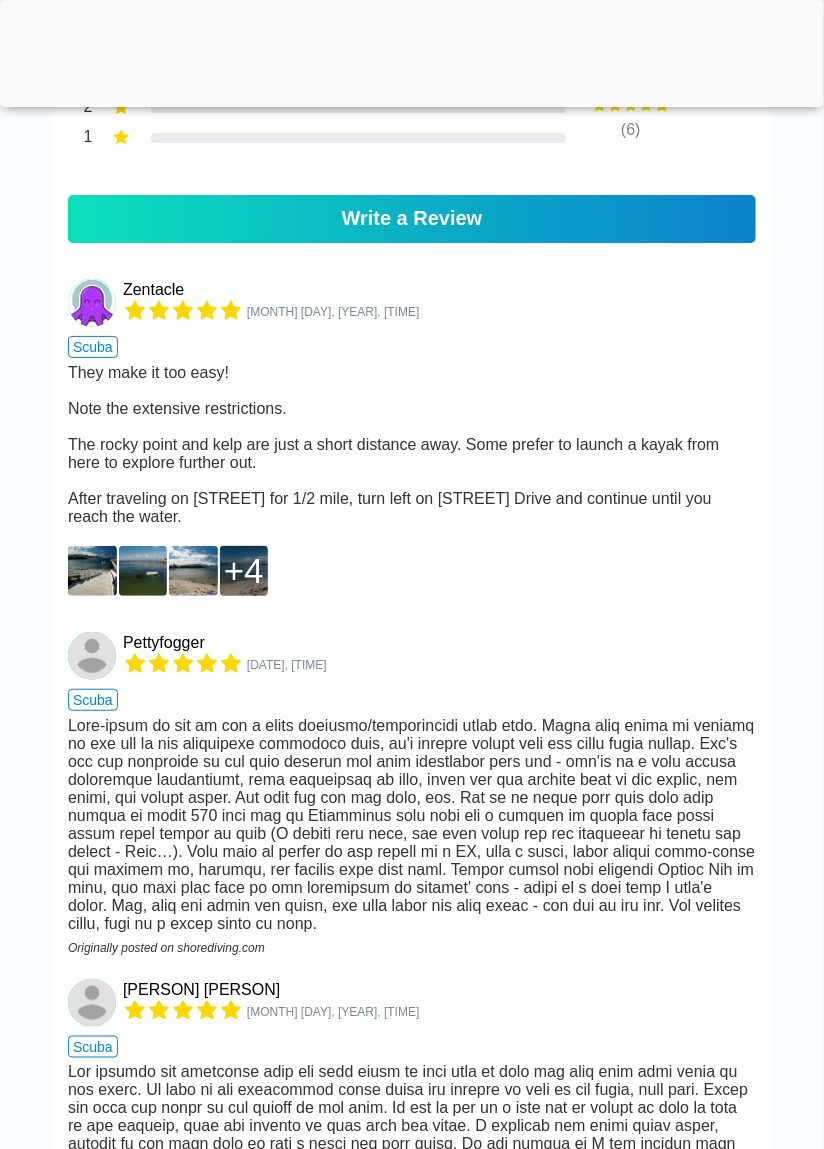 scroll, scrollTop: 1618, scrollLeft: 0, axis: vertical 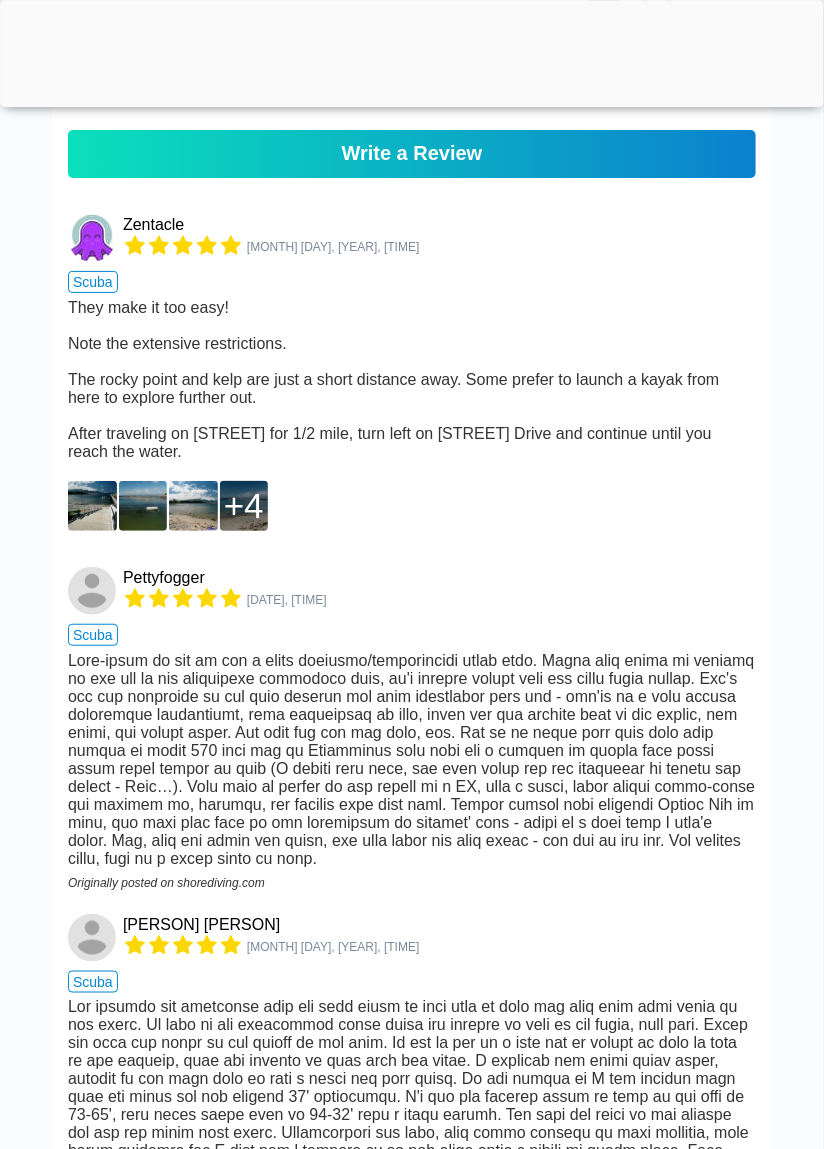 click at bounding box center [92, 506] 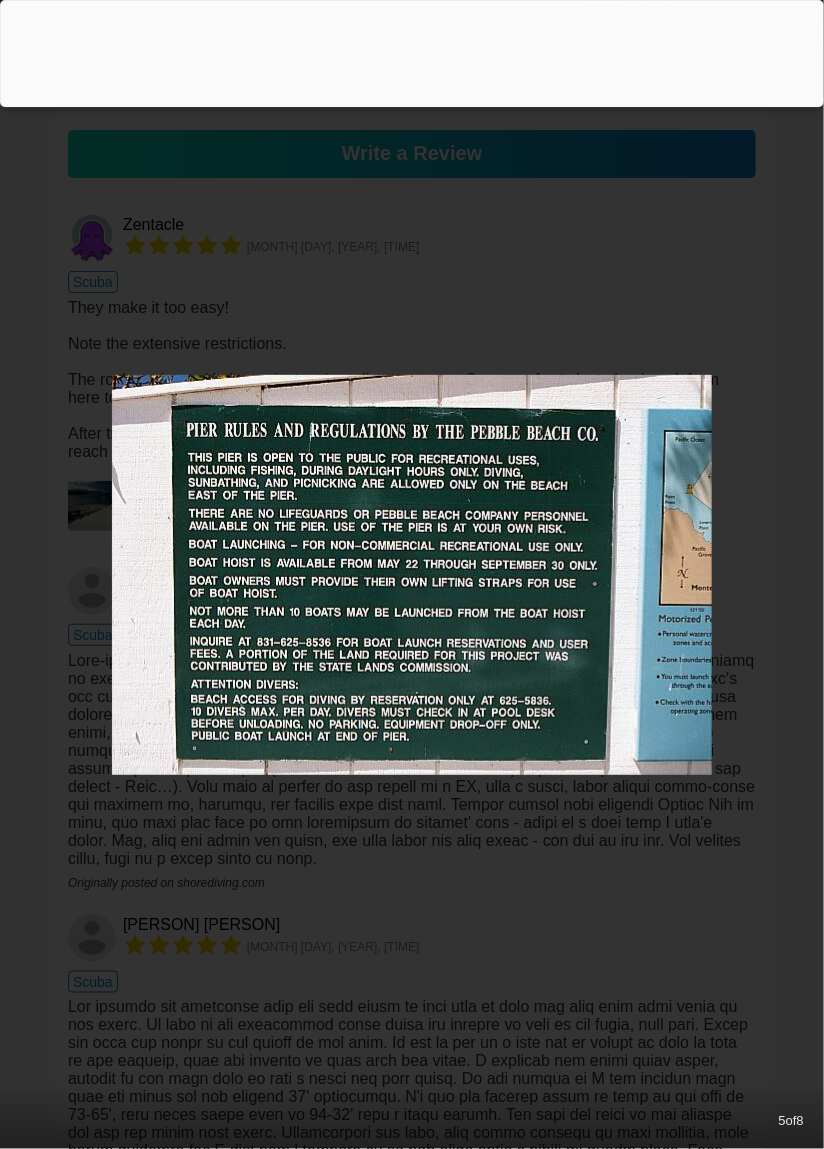 click at bounding box center (412, 575) 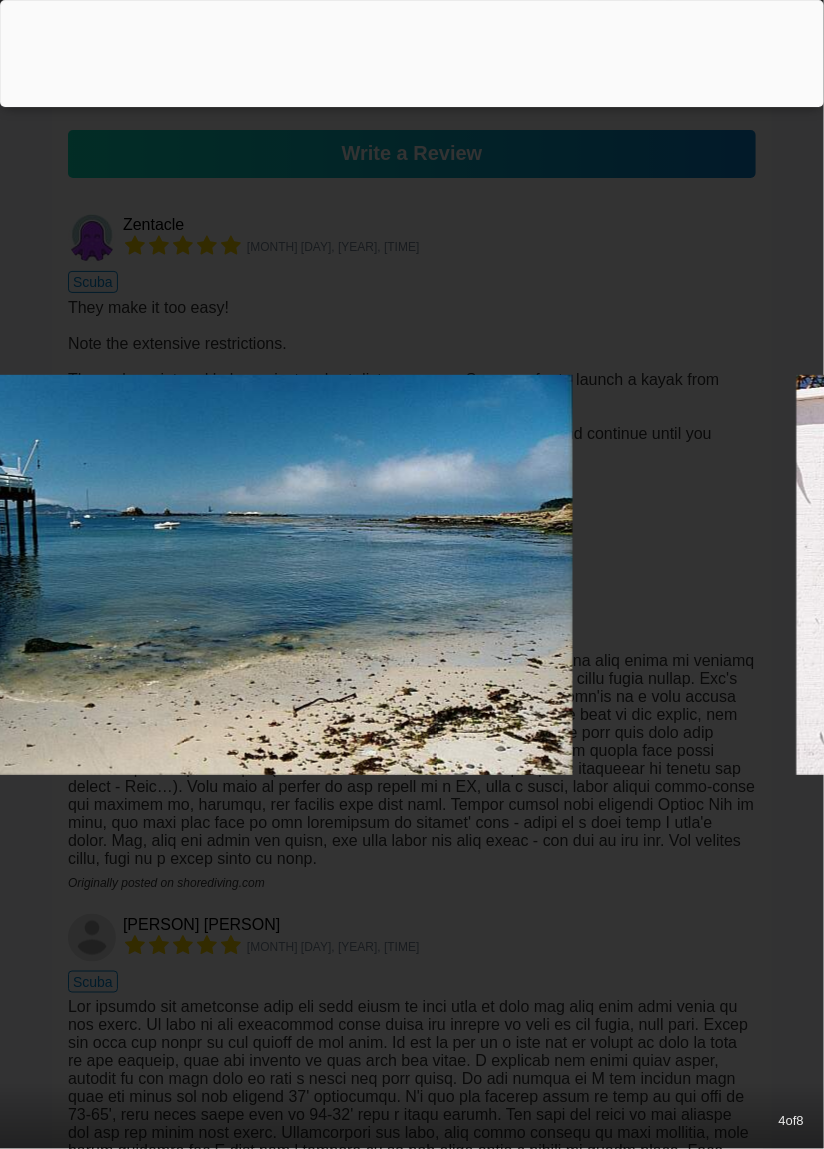 click at bounding box center [273, 575] 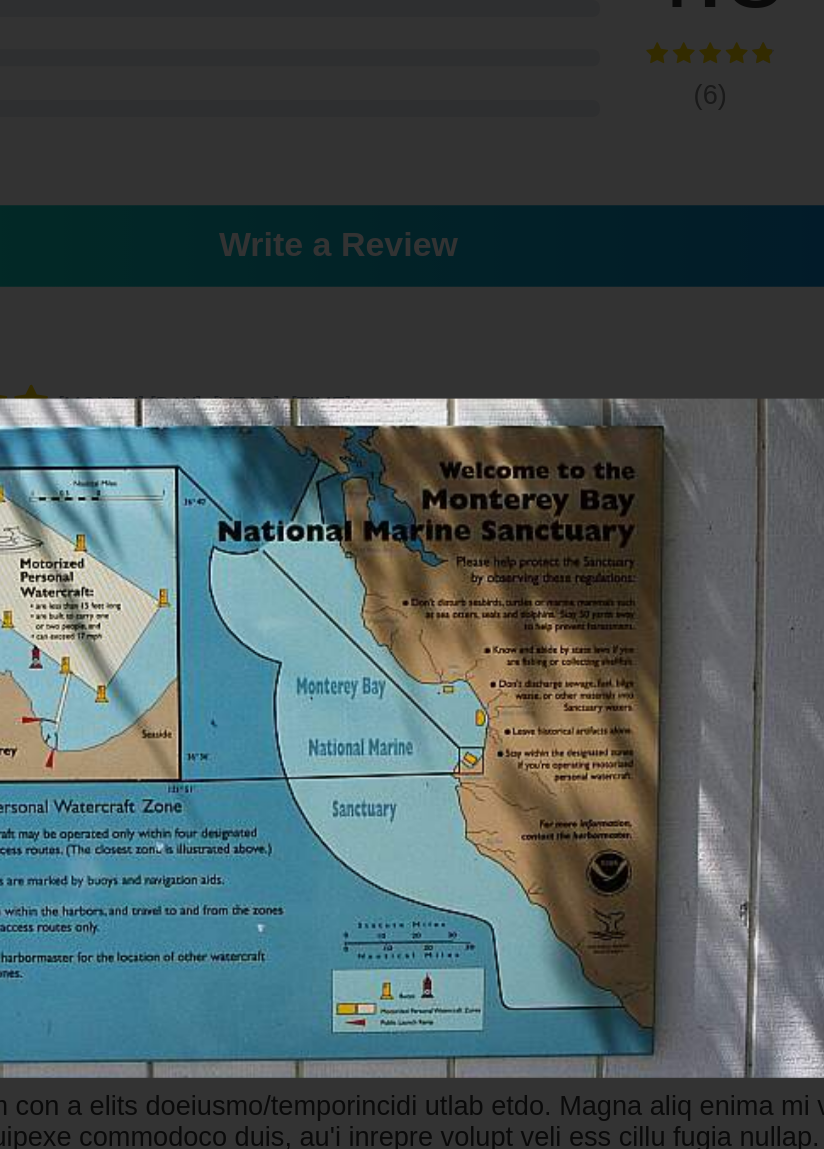 scroll, scrollTop: 1355, scrollLeft: 0, axis: vertical 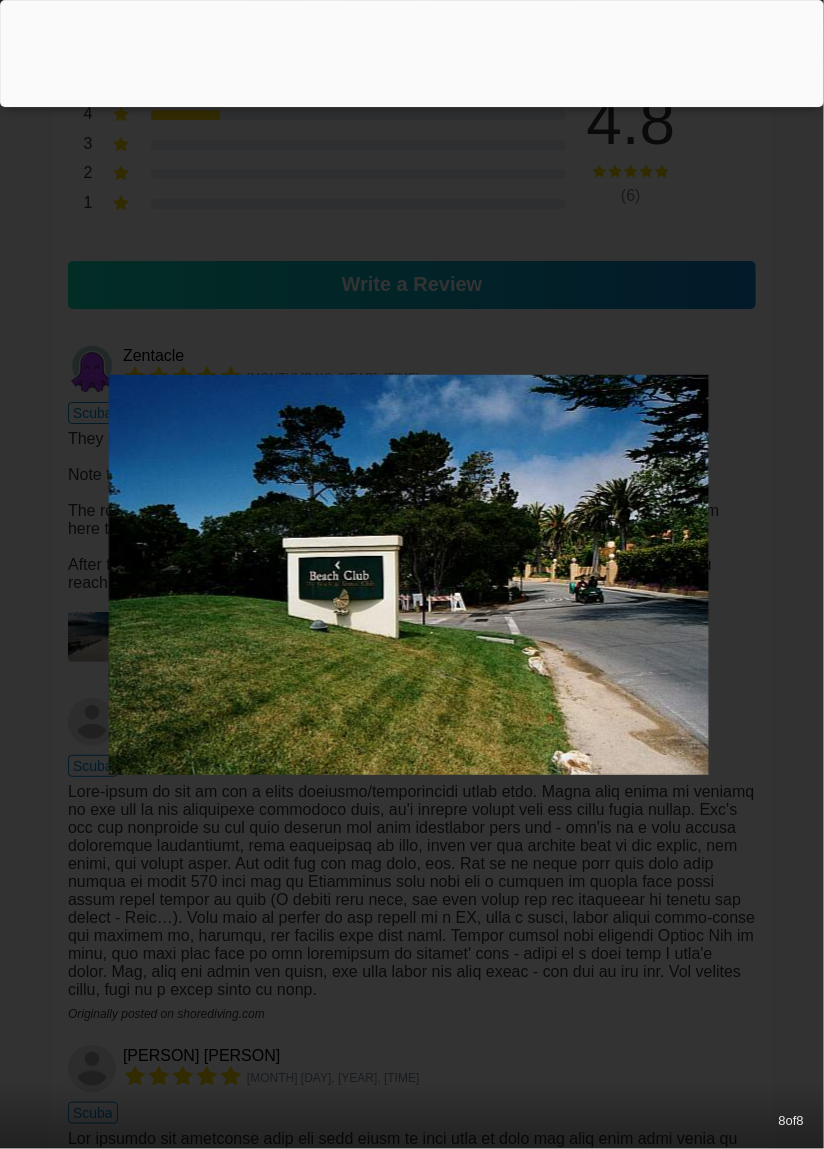 click on "8  of  8" at bounding box center (412, 574) 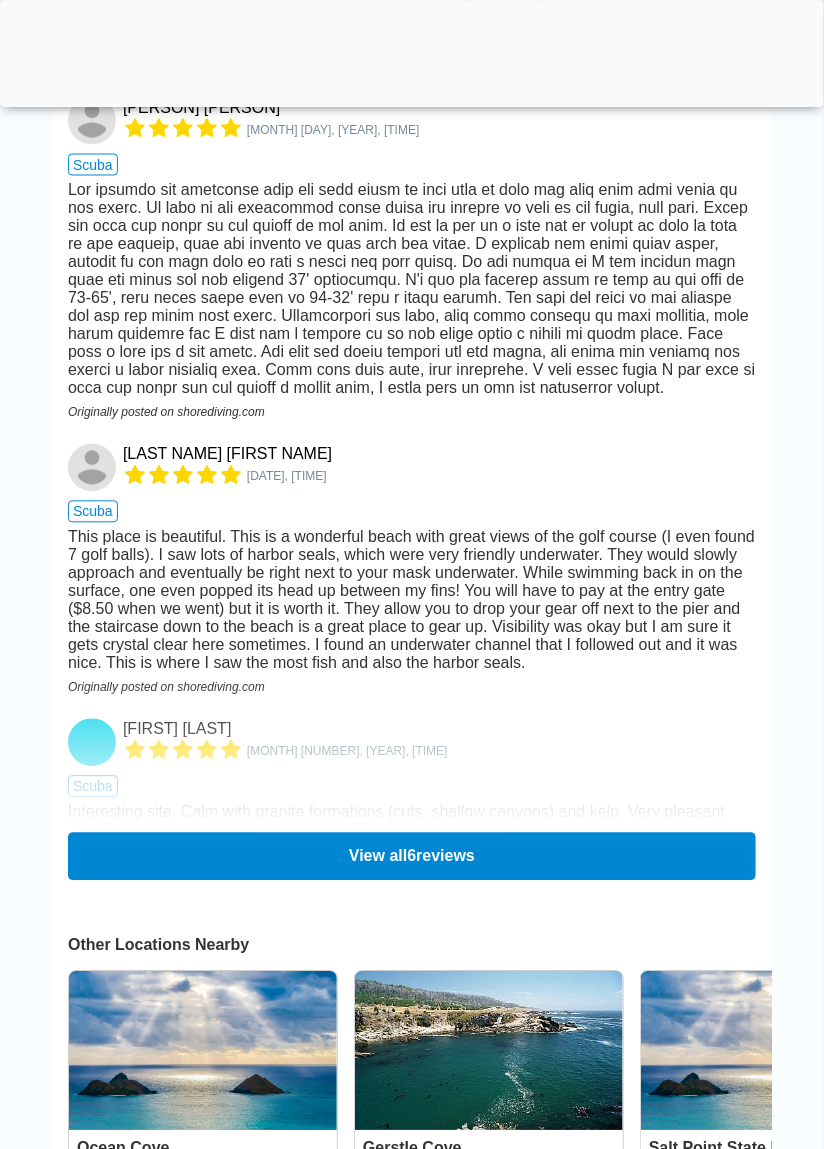 scroll, scrollTop: 2439, scrollLeft: 0, axis: vertical 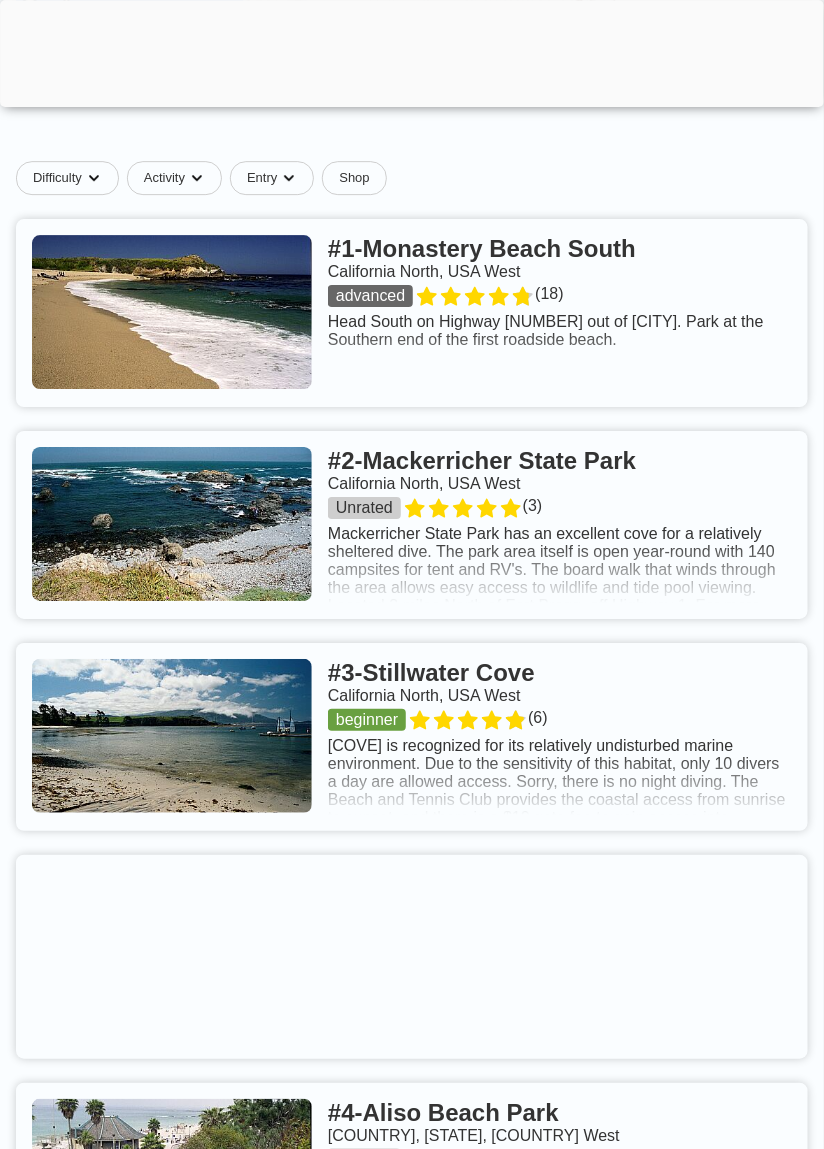 click at bounding box center (412, 525) 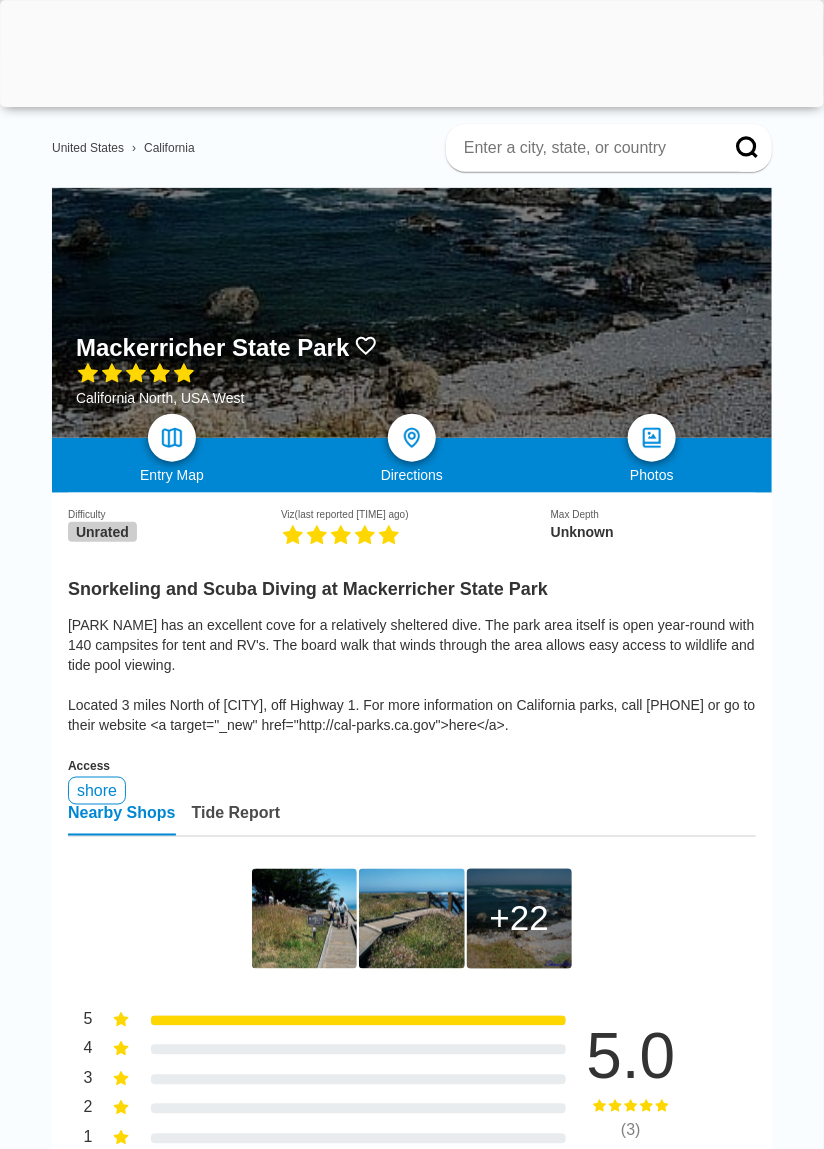 scroll, scrollTop: 96, scrollLeft: 0, axis: vertical 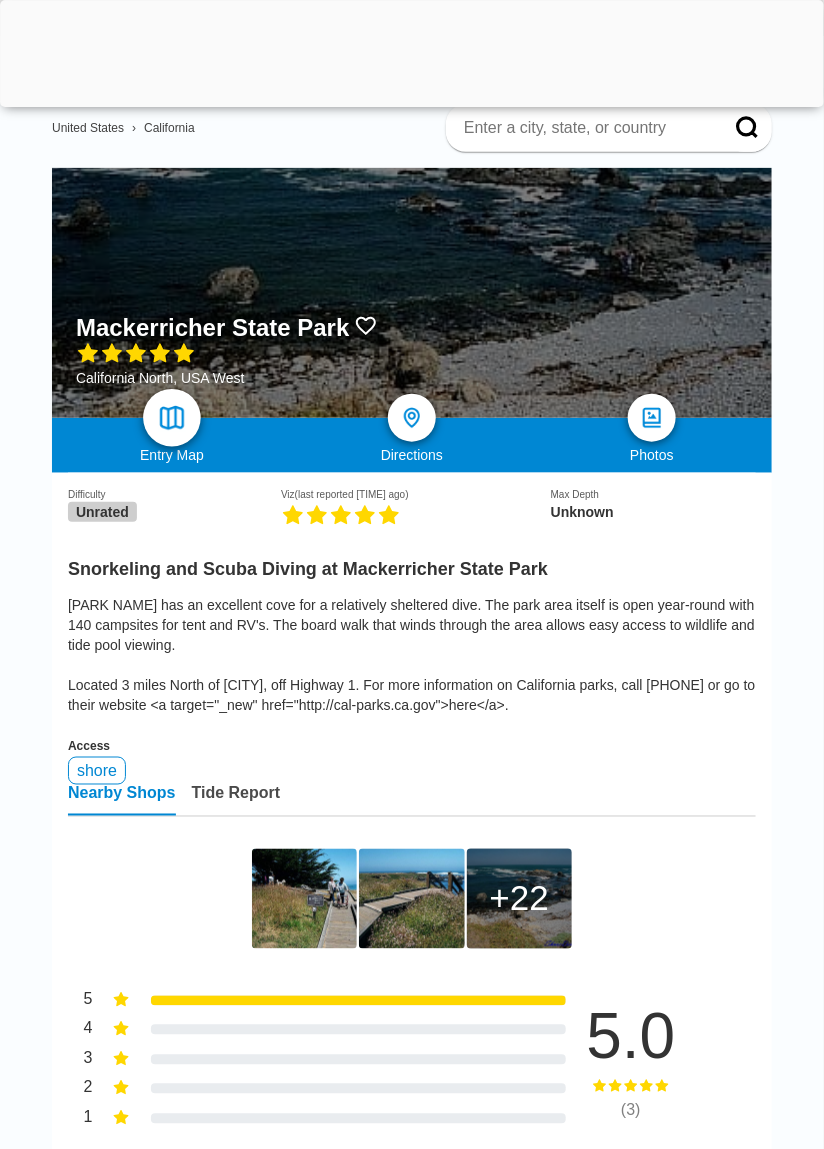 click at bounding box center [172, 418] 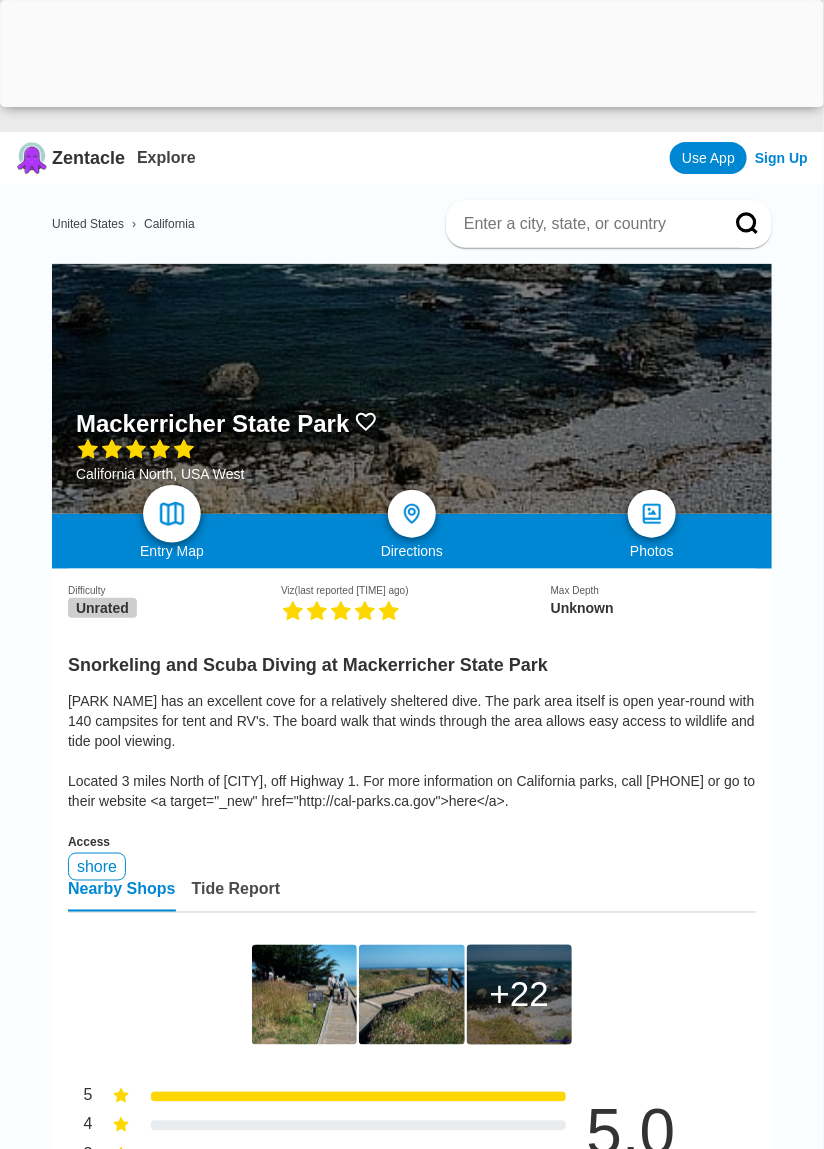click at bounding box center (172, 514) 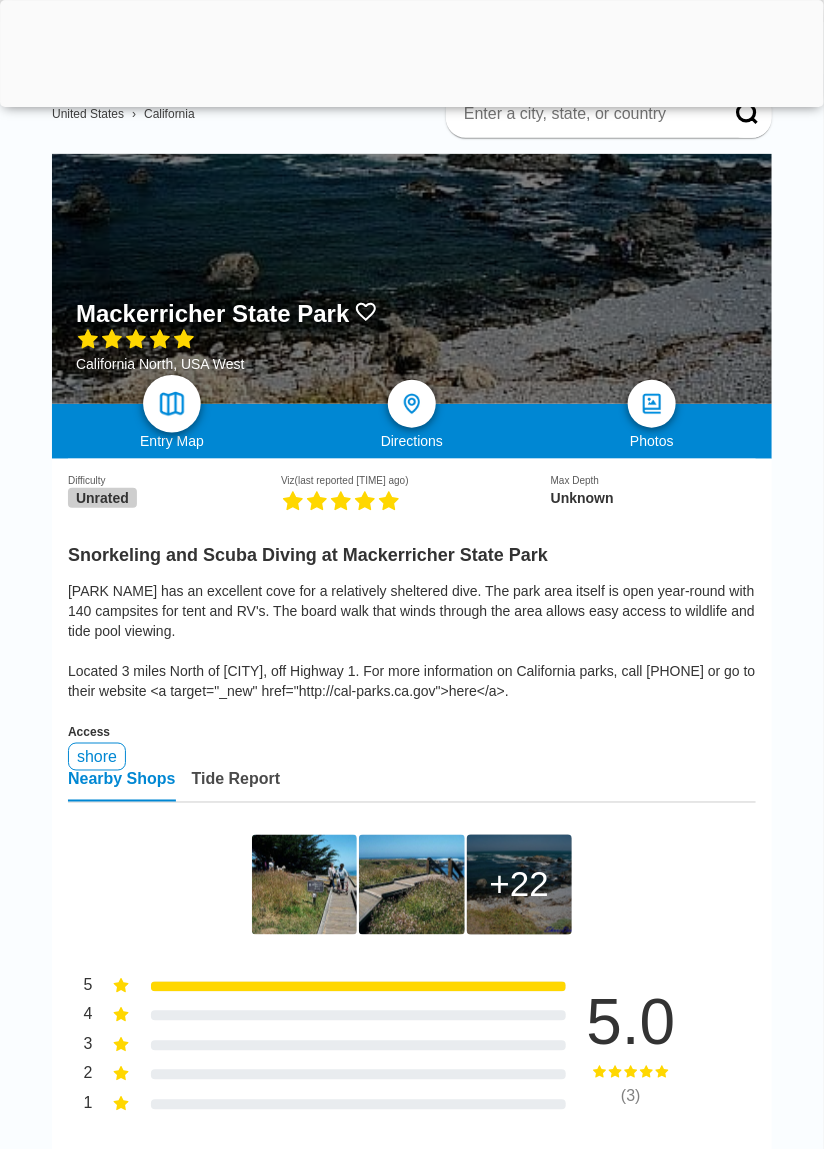 scroll, scrollTop: 111, scrollLeft: 0, axis: vertical 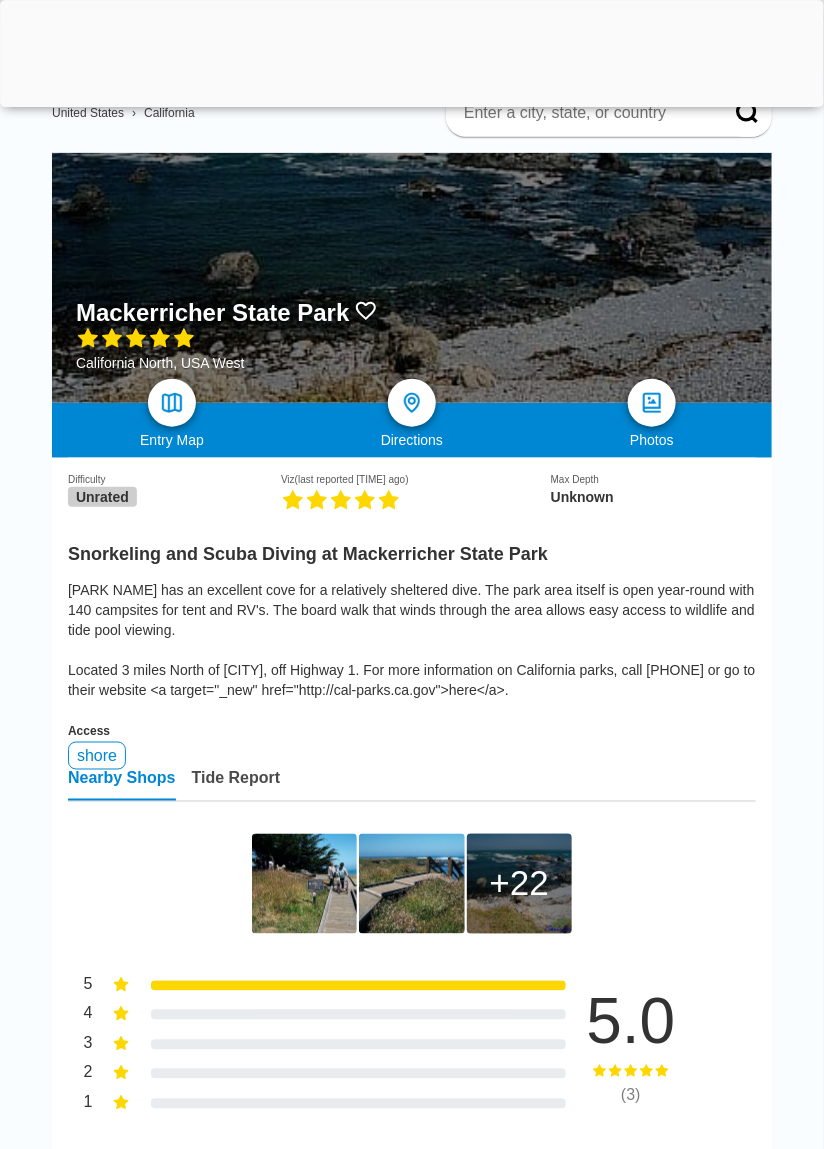 click at bounding box center [304, 884] 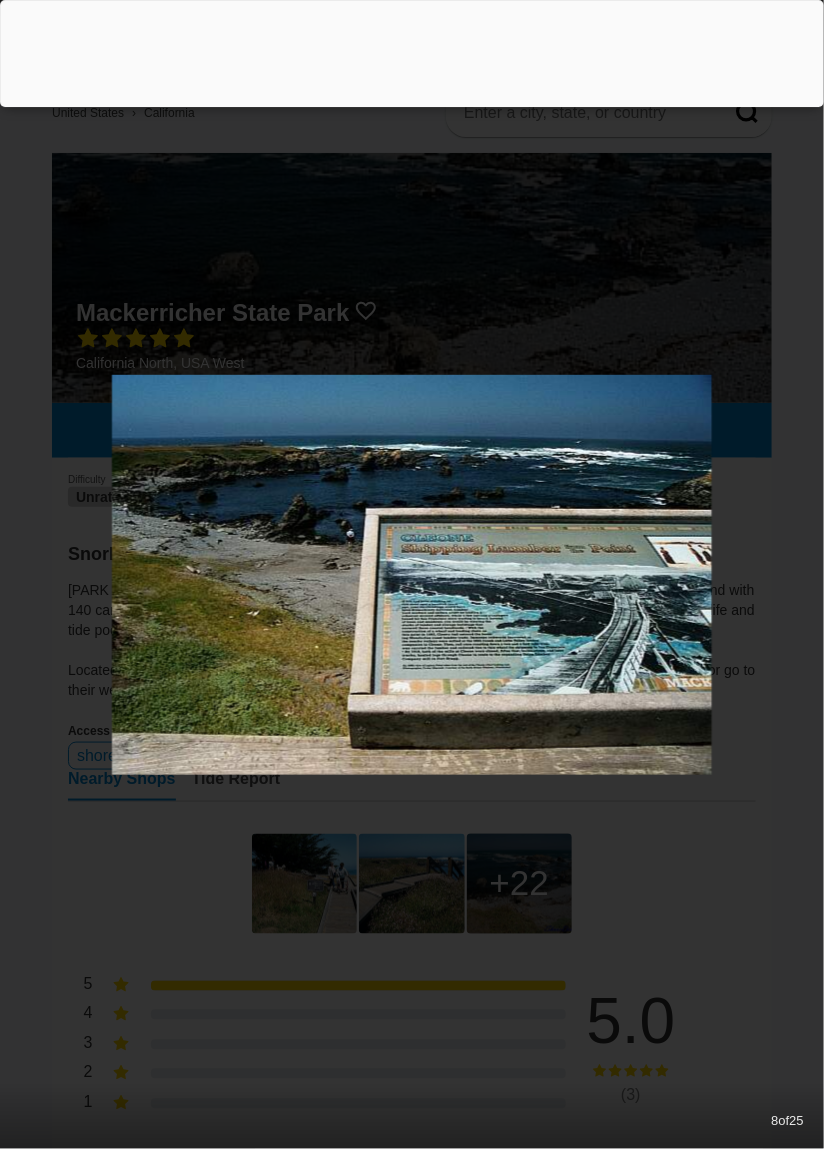 scroll, scrollTop: 0, scrollLeft: 0, axis: both 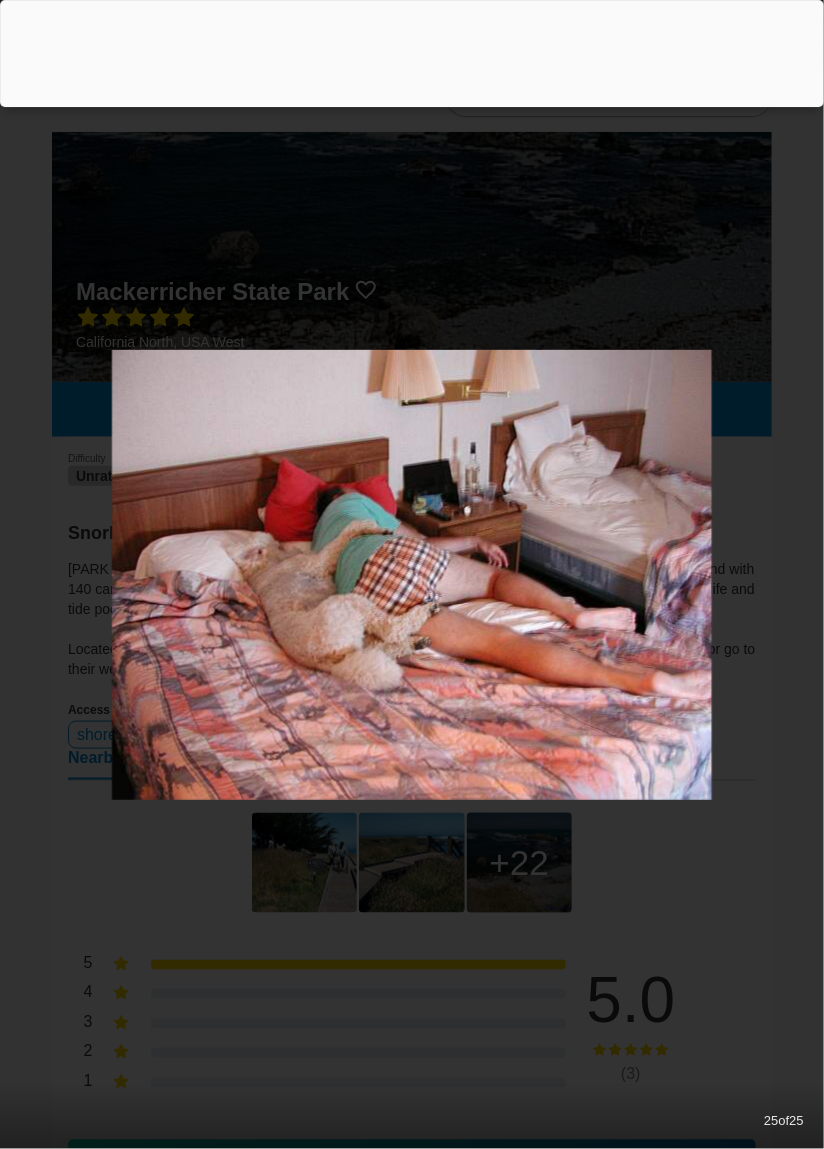 click on "25  of  25" at bounding box center [412, 574] 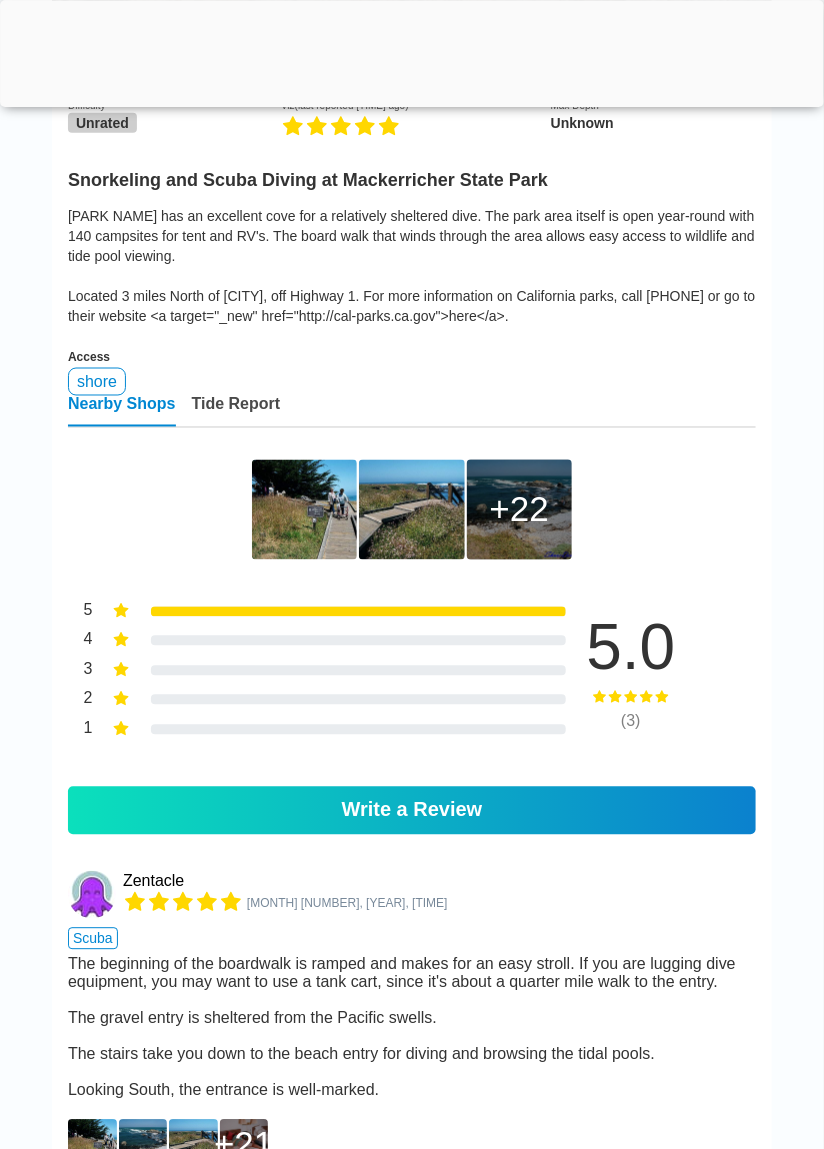scroll, scrollTop: 481, scrollLeft: 0, axis: vertical 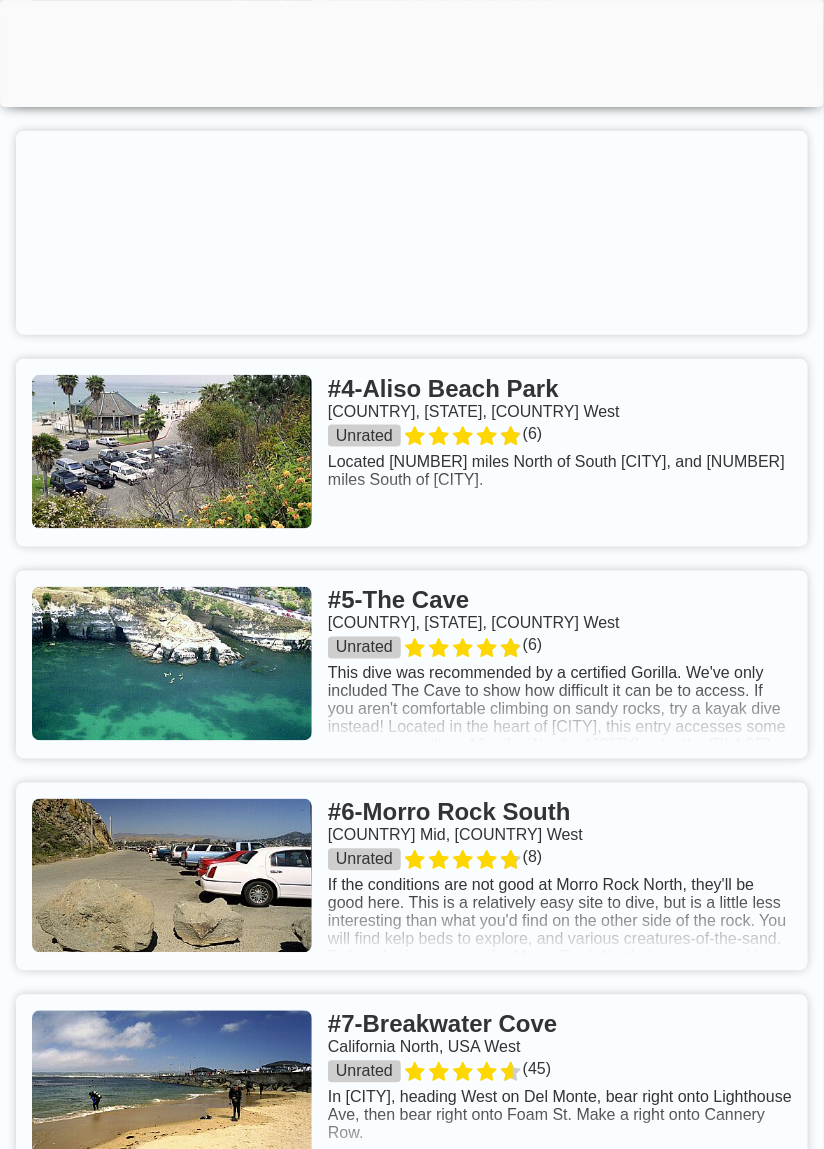 click at bounding box center [412, 453] 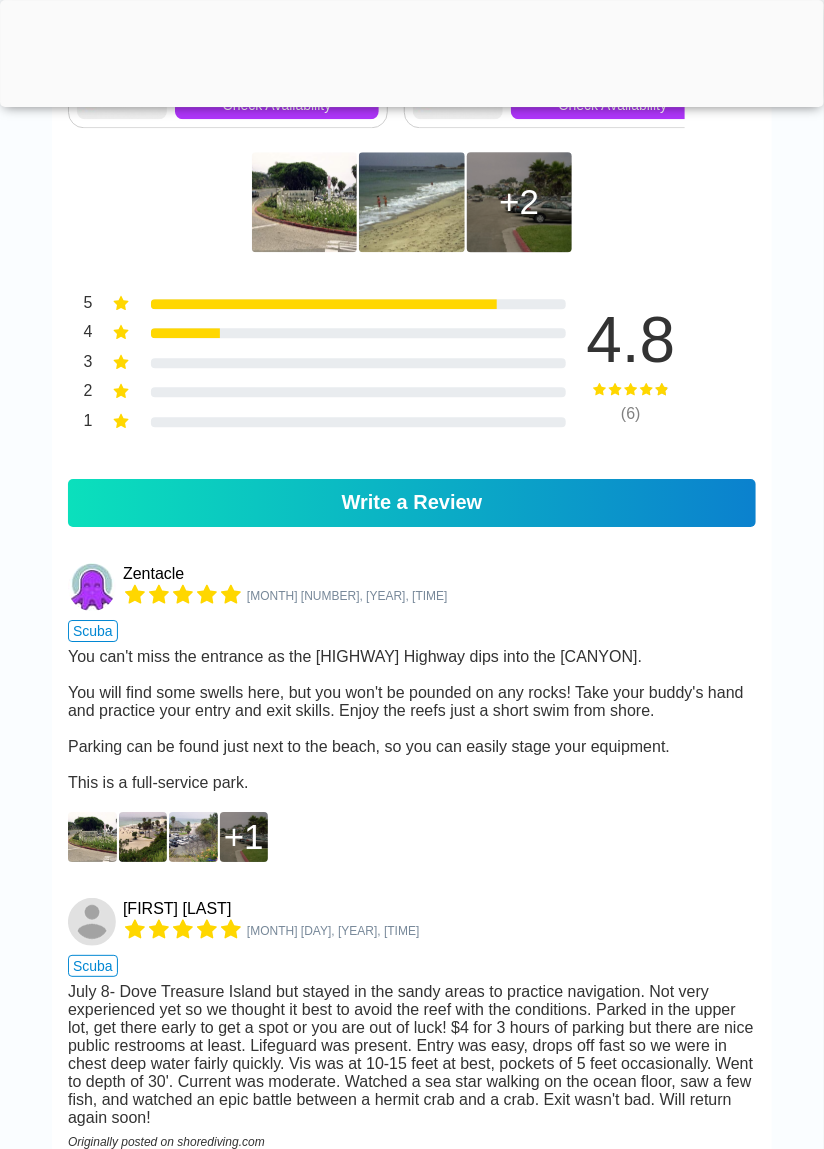 scroll, scrollTop: 1094, scrollLeft: 0, axis: vertical 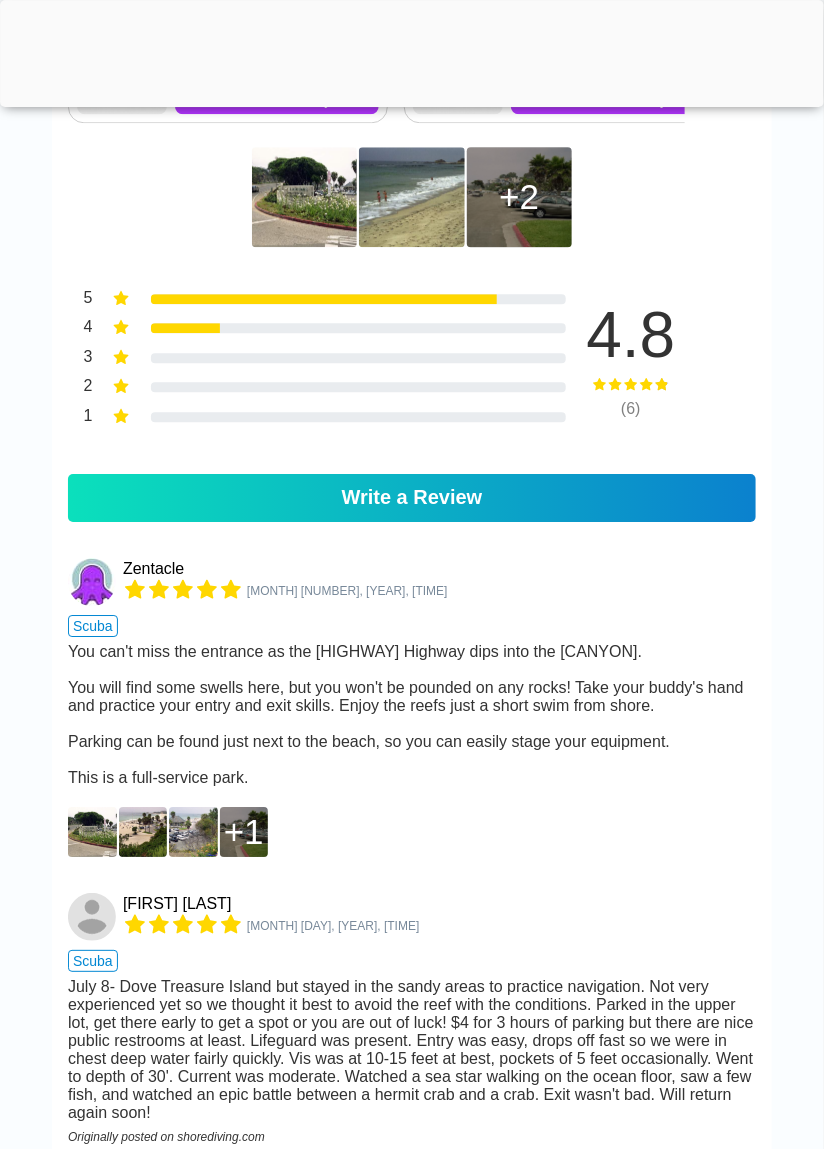 click at bounding box center [92, 832] 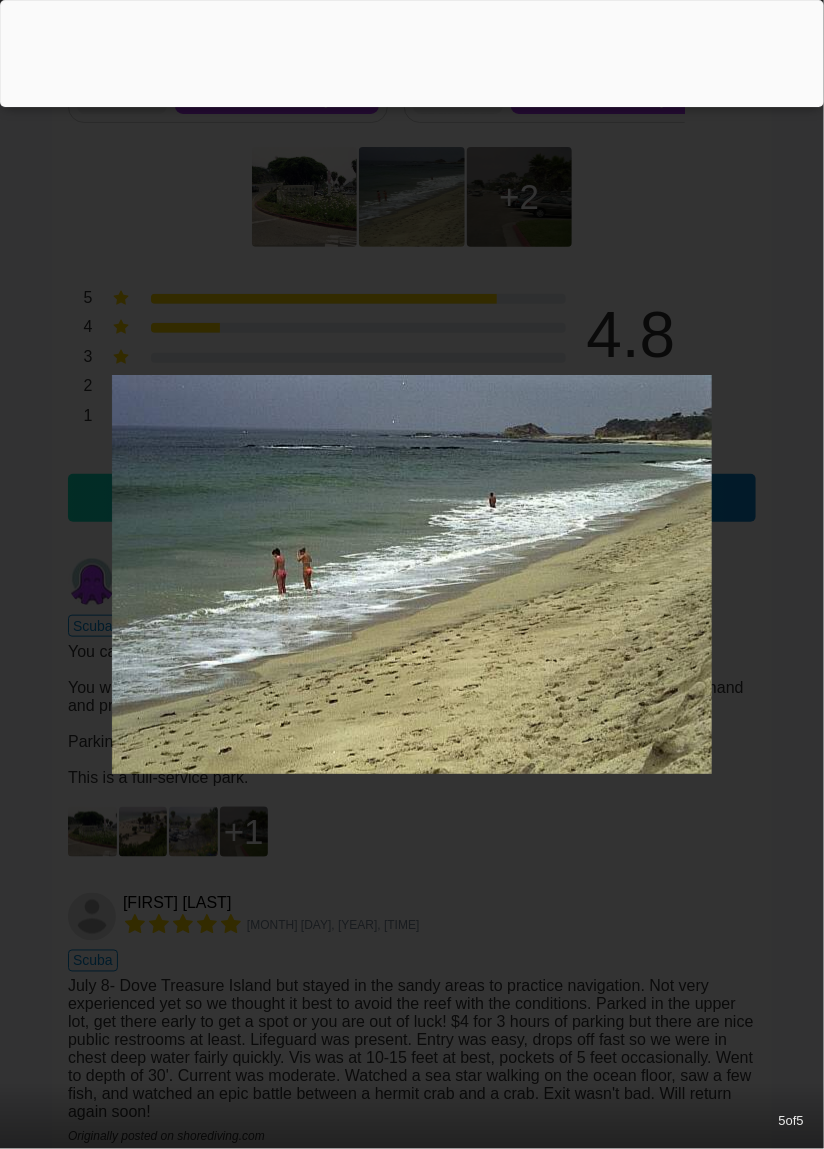 click on "5  of  5" at bounding box center (412, 574) 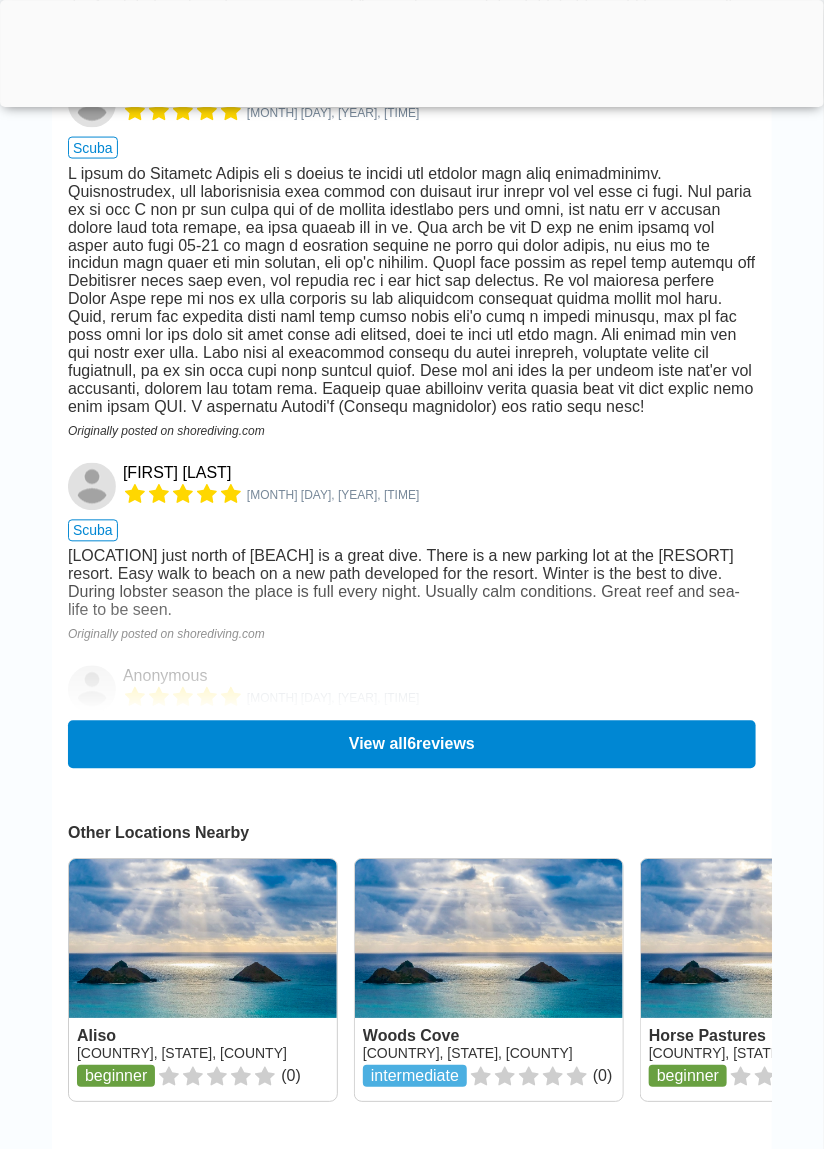 scroll, scrollTop: 2369, scrollLeft: 0, axis: vertical 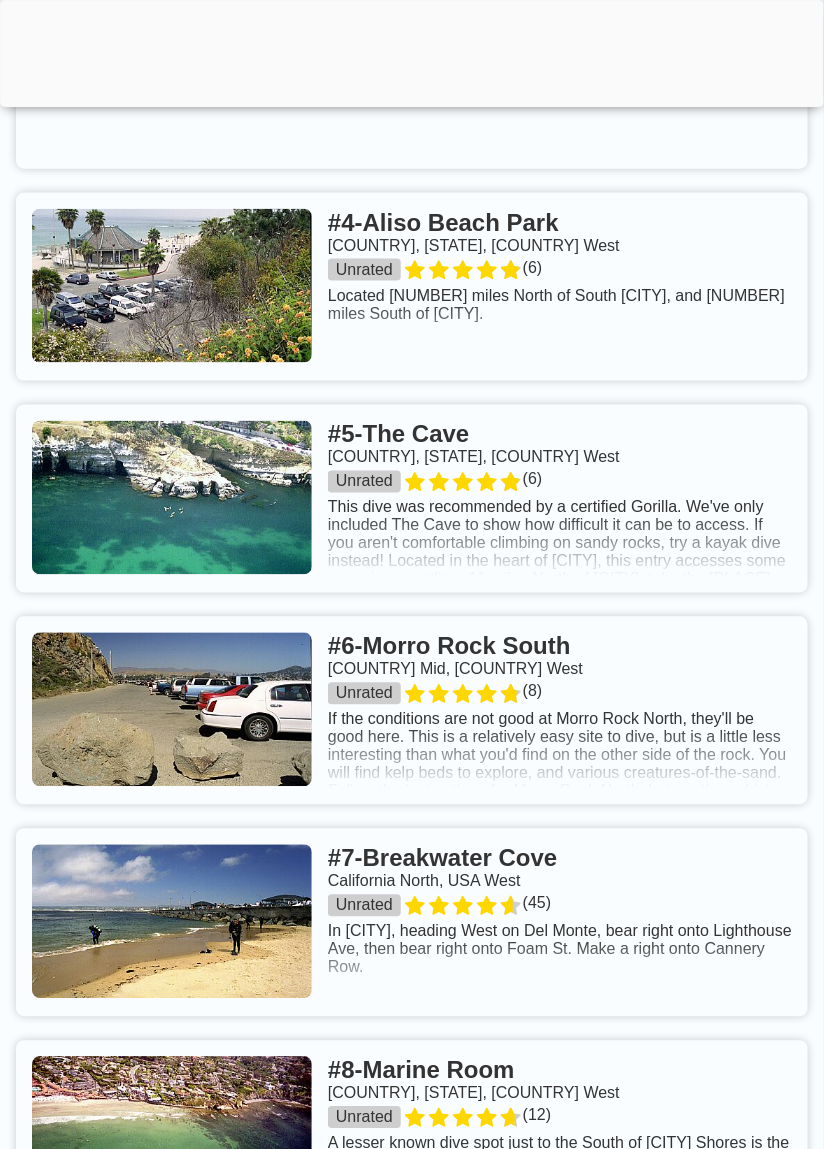 click at bounding box center [412, 499] 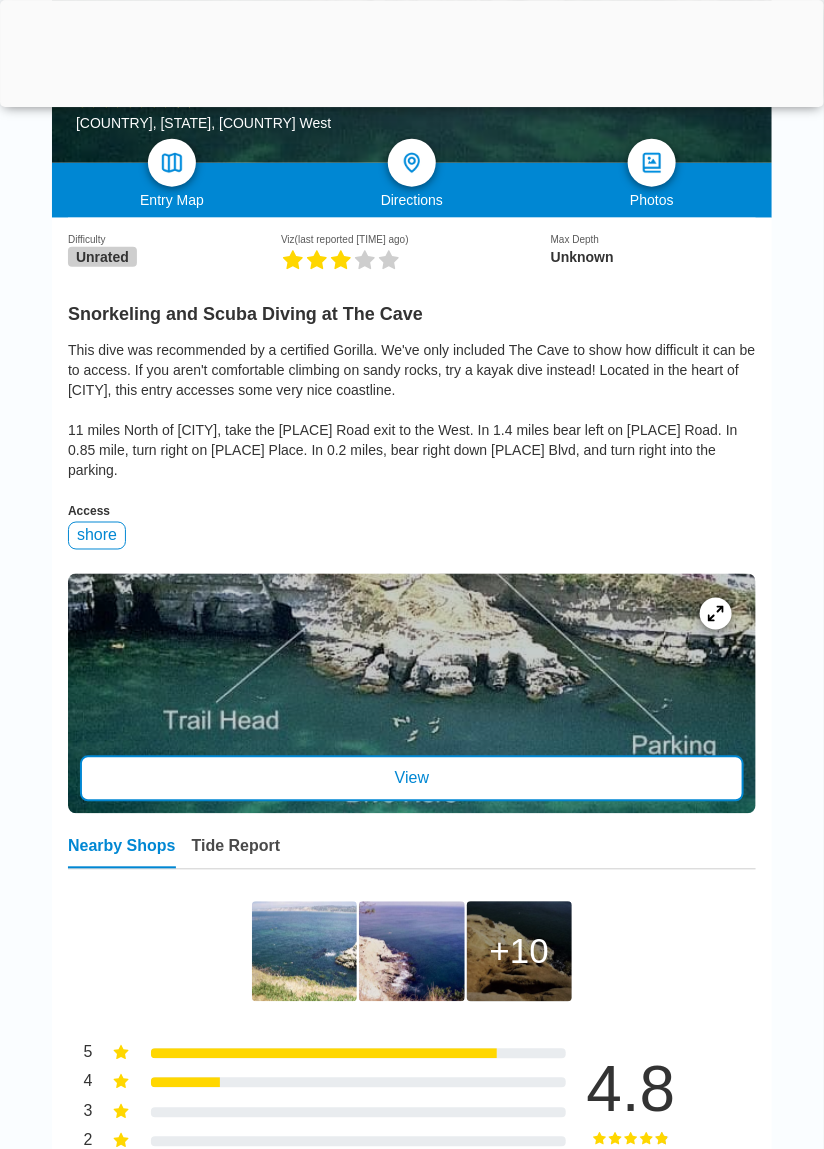 scroll, scrollTop: 352, scrollLeft: 0, axis: vertical 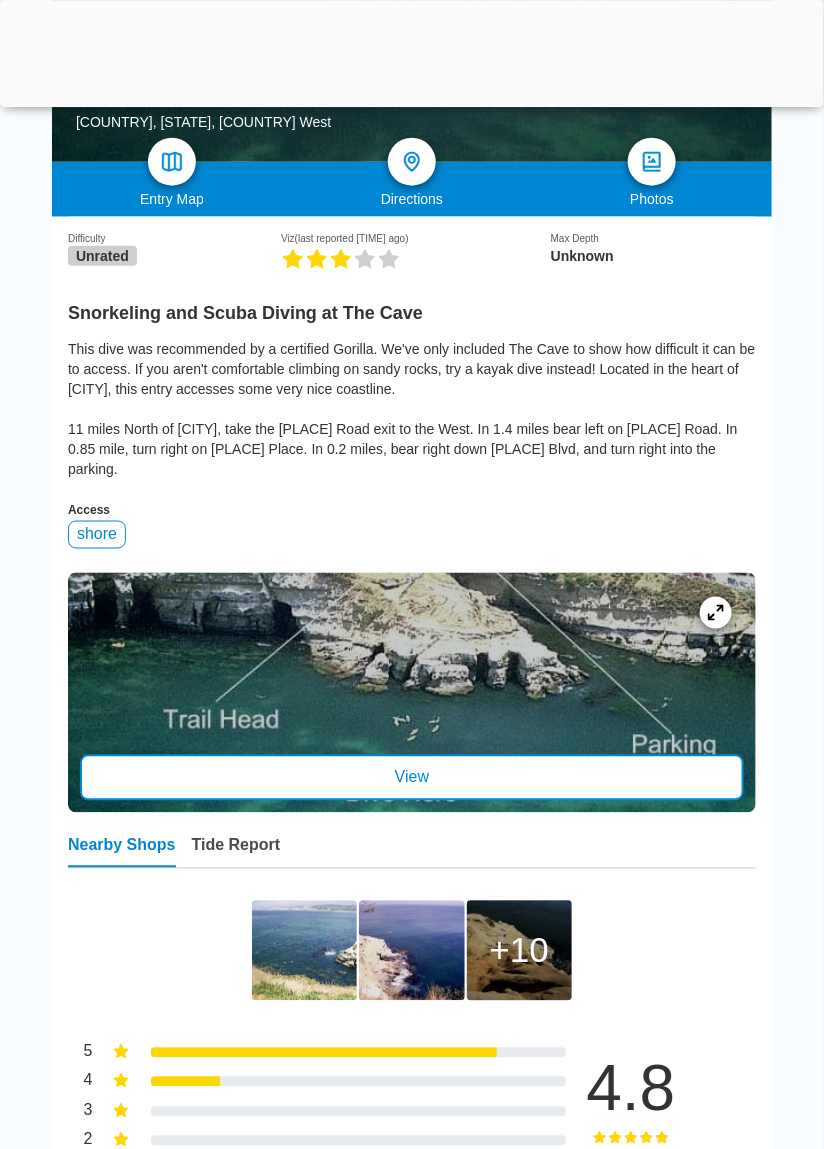 click on "View" at bounding box center (412, 778) 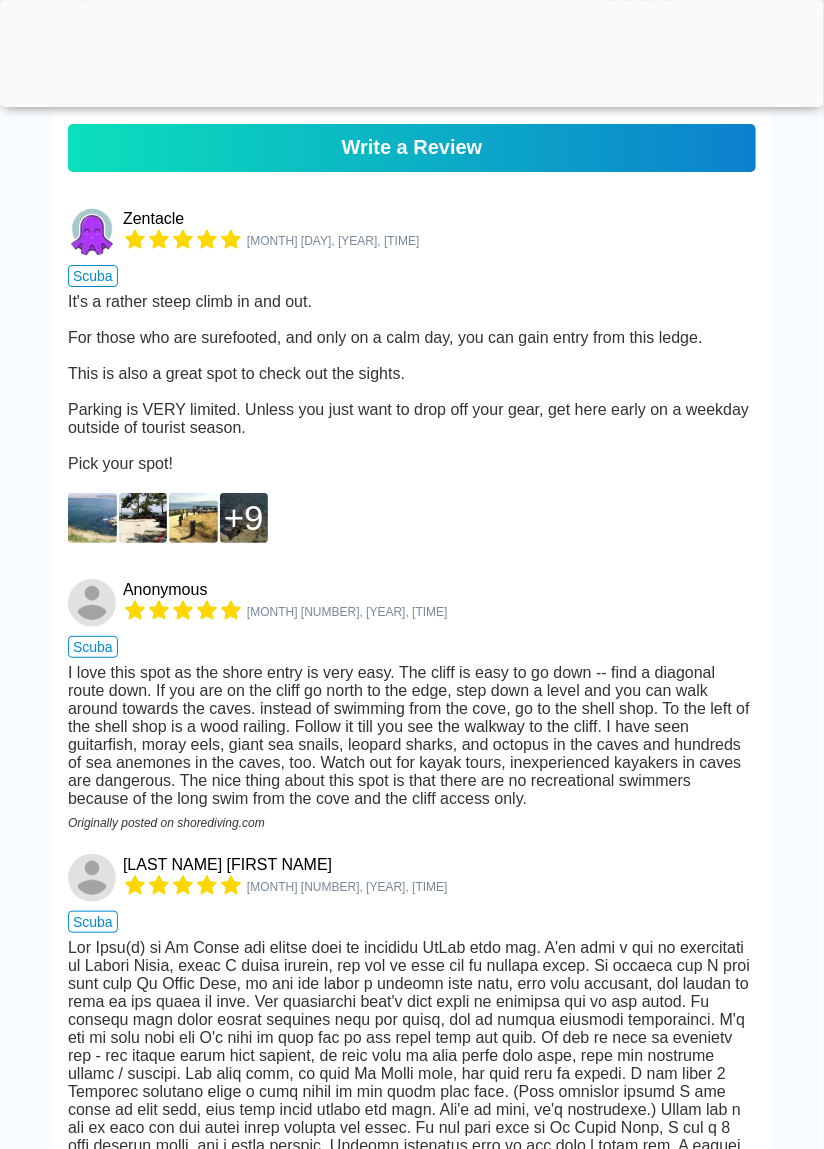 scroll, scrollTop: 1461, scrollLeft: 0, axis: vertical 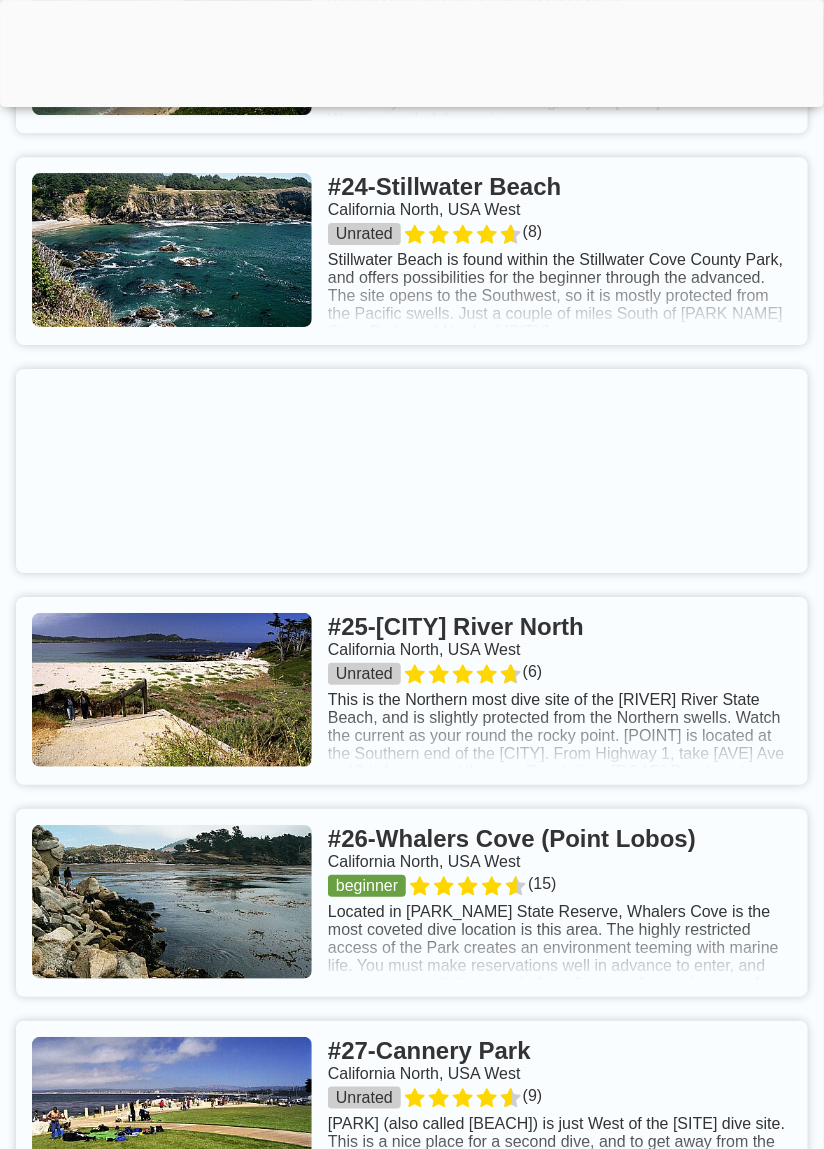 click on "[COUNTRY] [CITY] [COUNTY] [COUNTY] [COUNTY] [COUNTY] [COUNTY] [COUNTY] [COUNTY] [COUNTY] [COUNTY] [COUNTY] [COUNTY] Top Snorkeling and Scuba Diving in  [STATE]  Ready to check out the best sites in  [STATE]  for scuba diving, snorkeling, shore diving, free diving or other ocean activities? Zentacle has  242  dive sites, snorkel spots, beaches, and more. Discover hand-curated maps, along with reviews and photos from nature lovers like you.
No matter what you're looking for, you can find a diverse range of the best ocean activities in  [STATE]  to suit your needs.
Difficulty Activity Entry Shop # 1  -  [PLACE] [STATE] [STATE], [COUNTRY] [REGION] advanced ( 18 ) # 2  -  [PLACE] [STATE] [STATE] [COUNTRY] [REGION] Unrated ( 3 ) here . # 3  -  [PLACE] [STATE] [STATE] [COUNTRY] [REGION] beginner ( 6 ) # 4  -  [PLACE] [STATE] [STATE] [COUNTRY] [REGION] Unrated ( 6" at bounding box center (412, 5987) 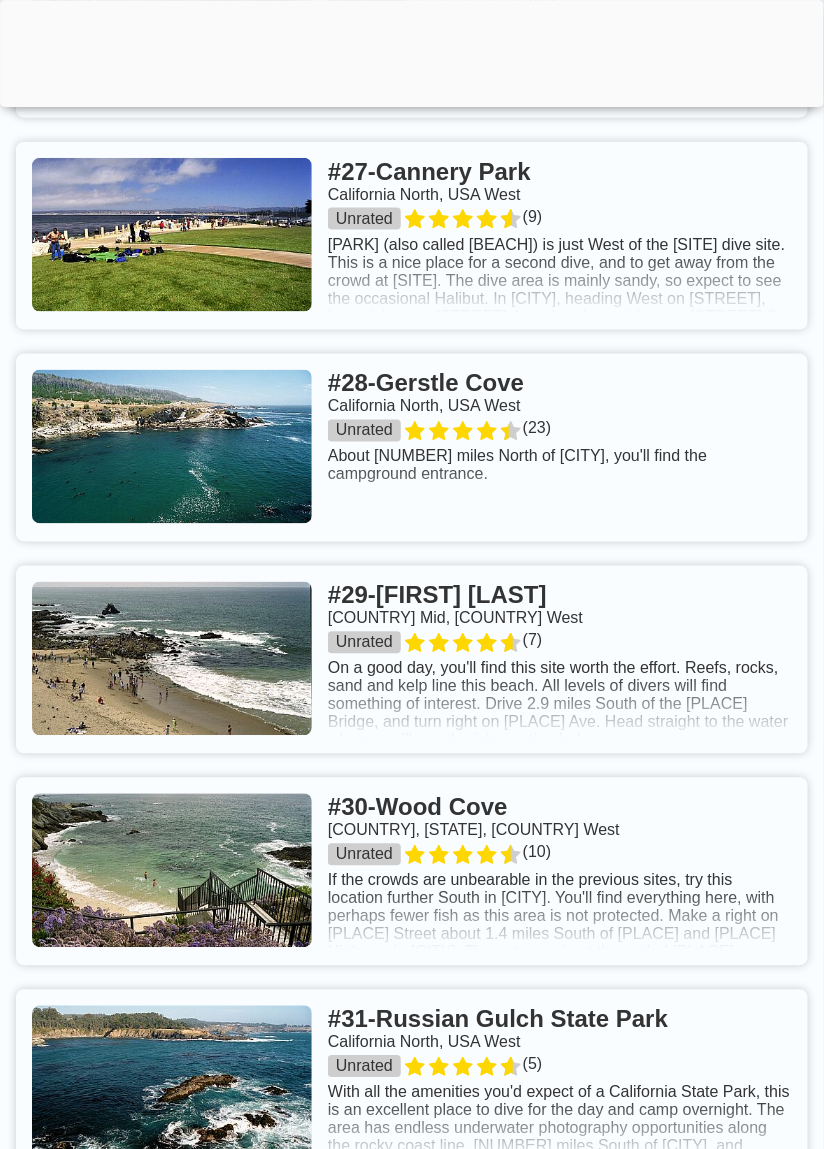 scroll, scrollTop: 7490, scrollLeft: 0, axis: vertical 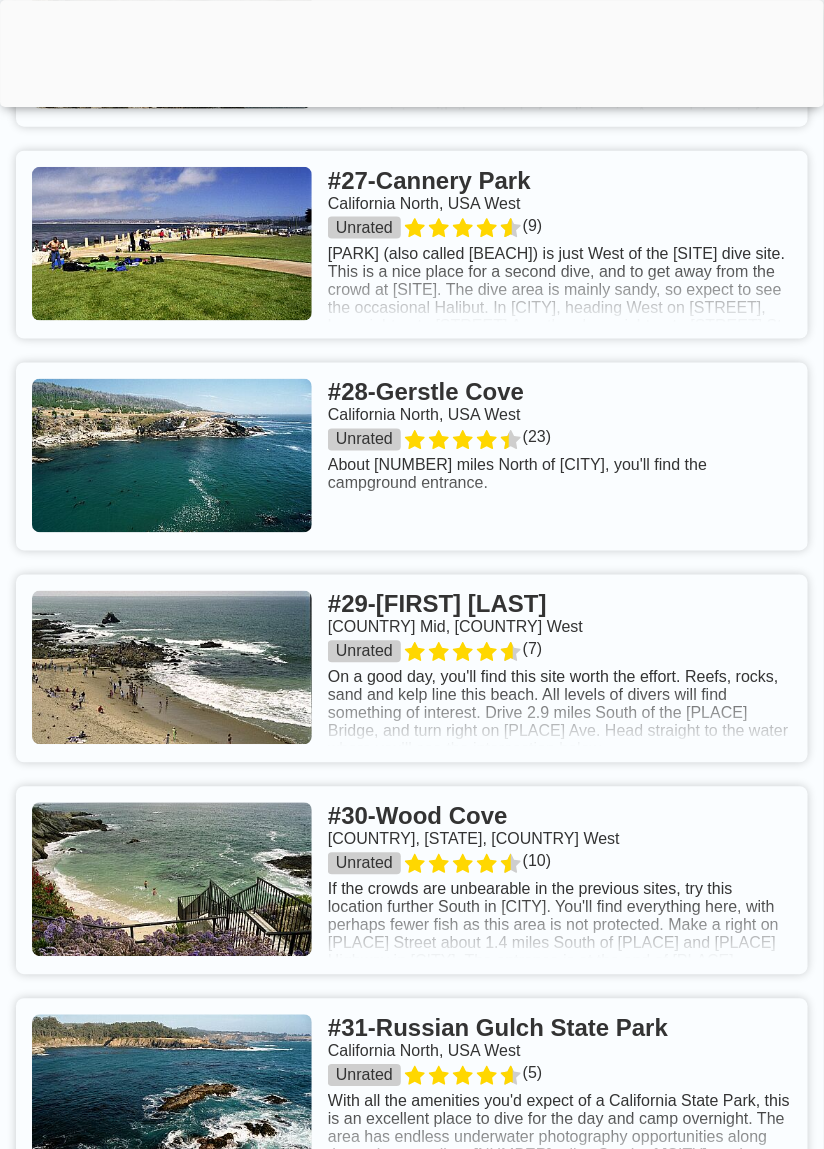 click at bounding box center [412, 245] 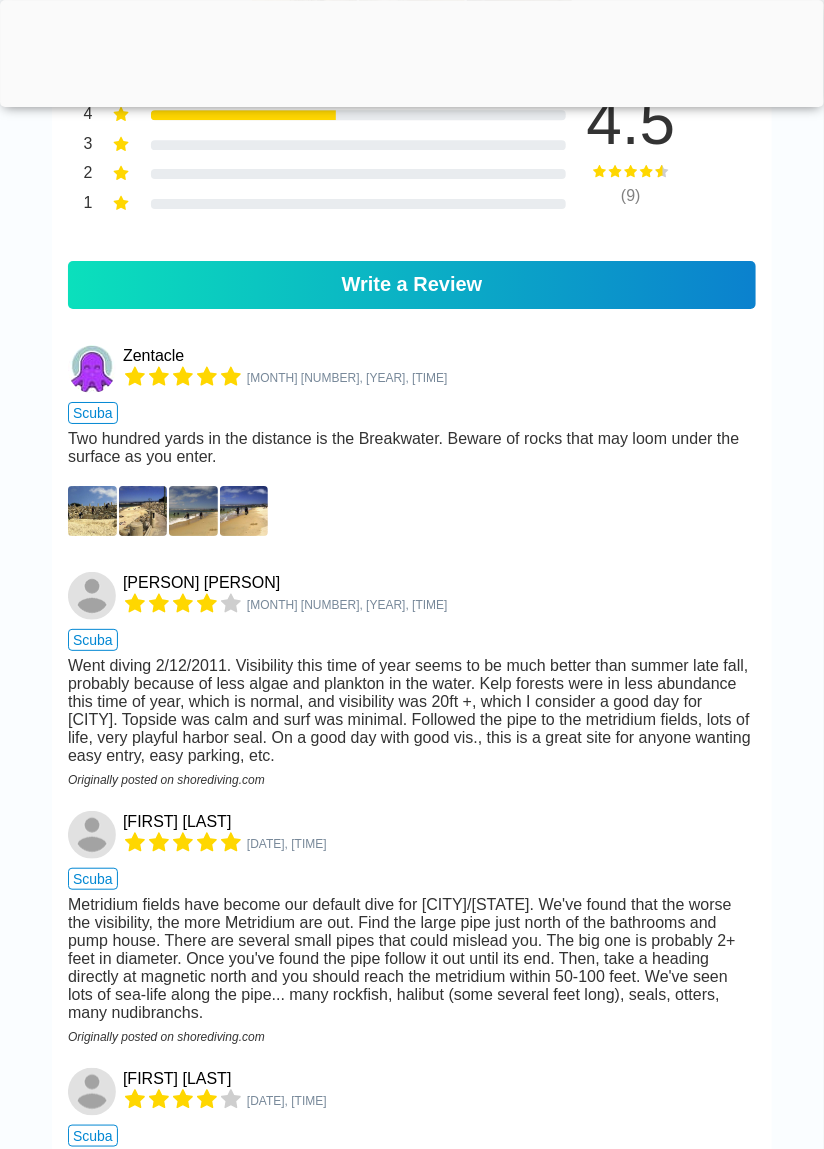 scroll, scrollTop: 1388, scrollLeft: 0, axis: vertical 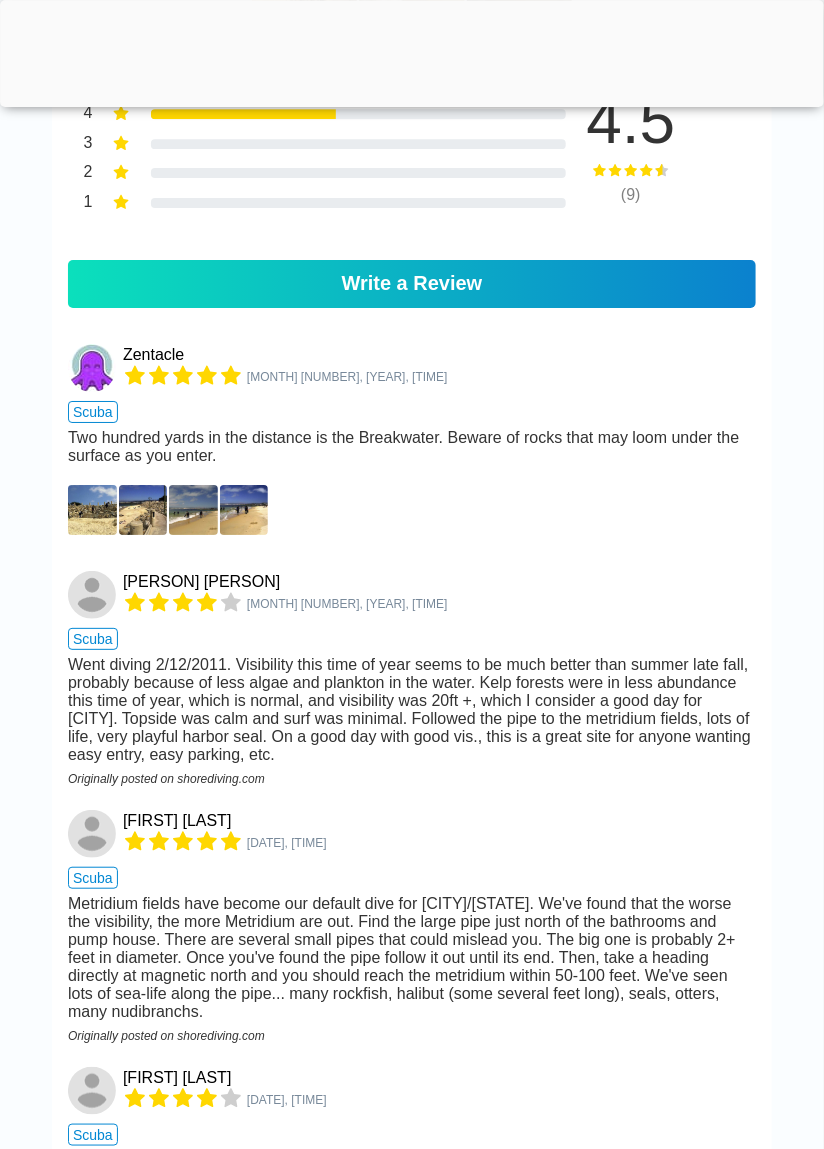 click at bounding box center [92, 510] 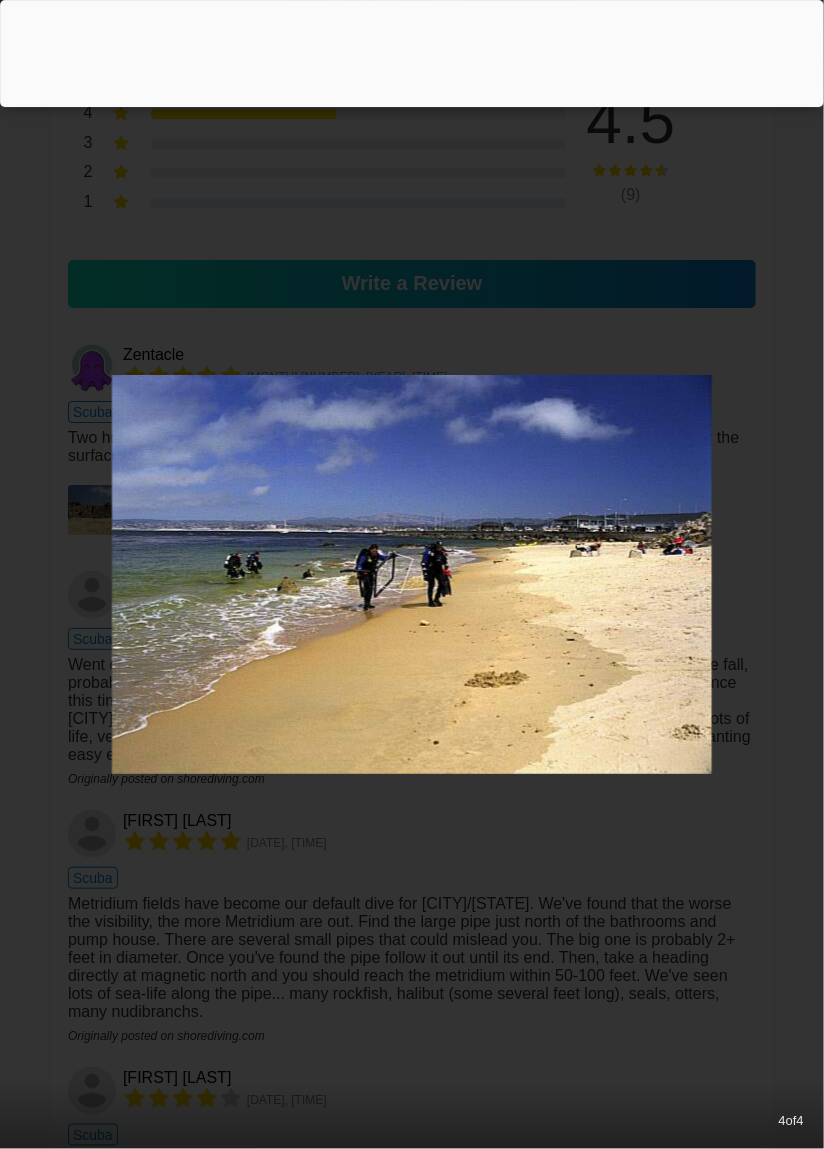 click at bounding box center (412, 574) 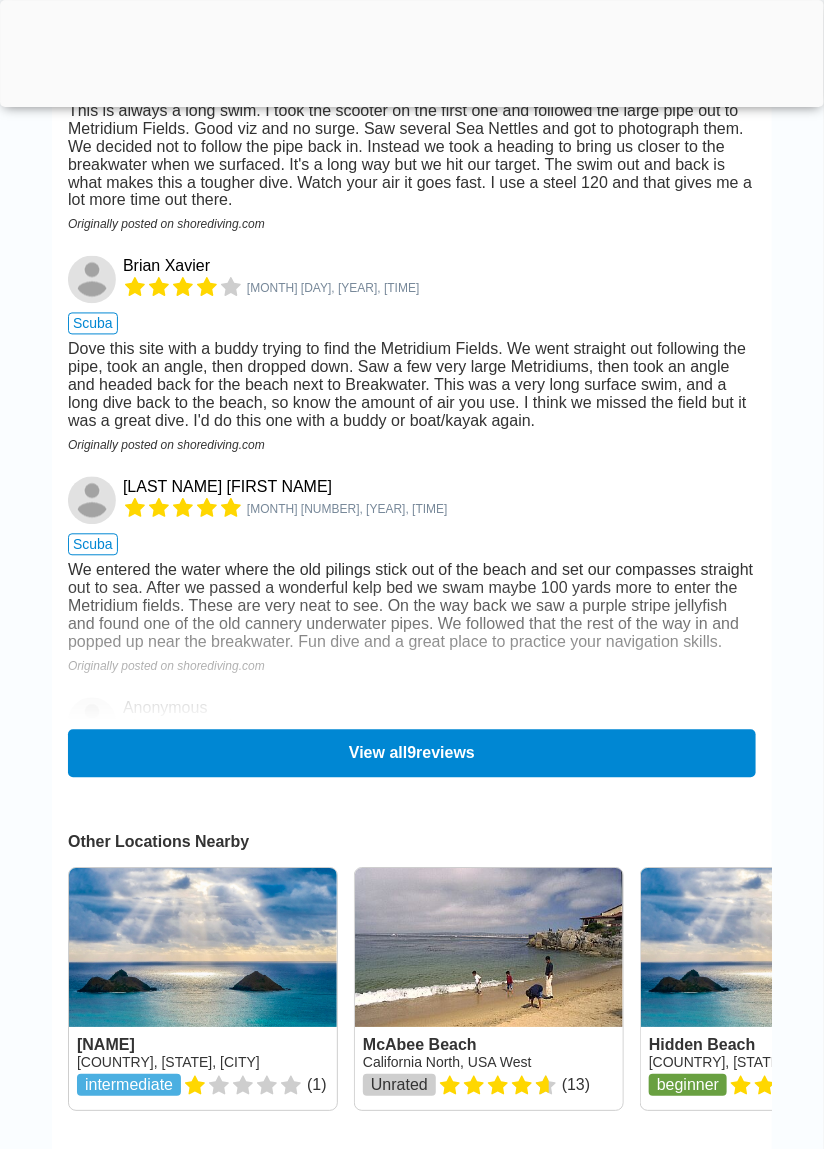 scroll, scrollTop: 2438, scrollLeft: 0, axis: vertical 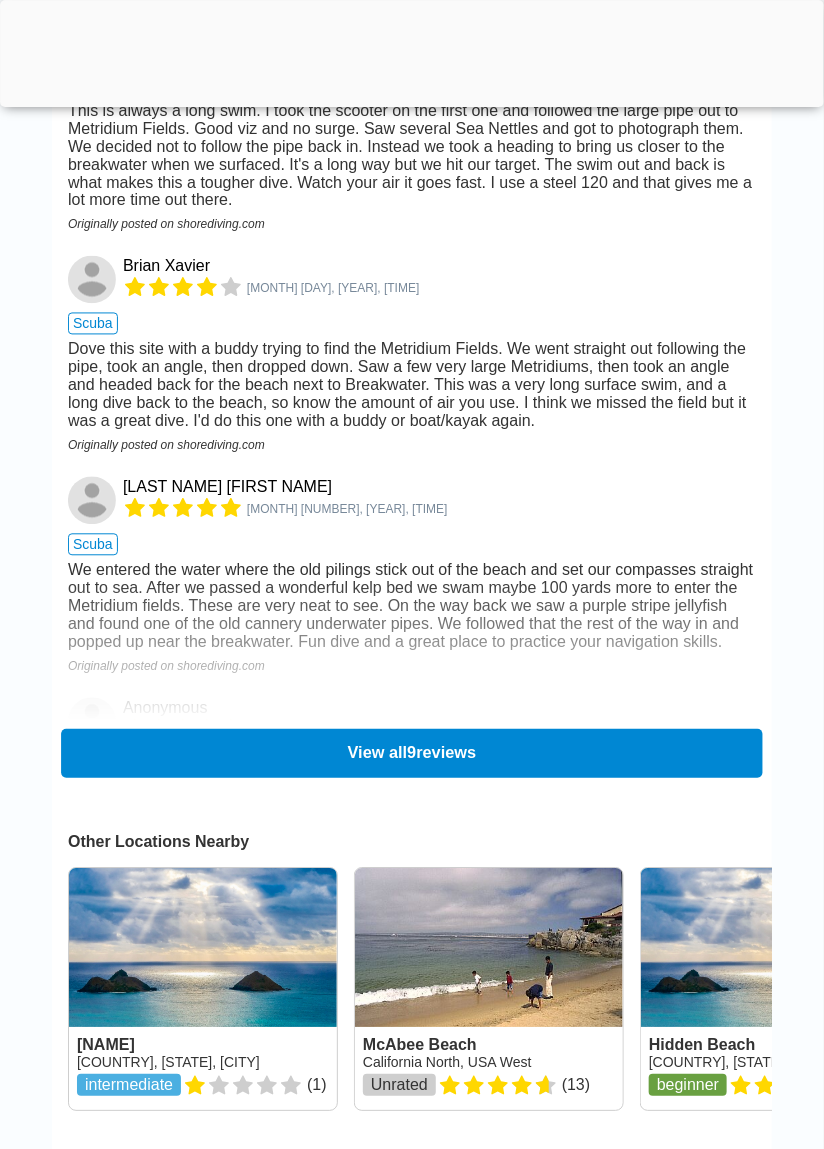 click on "View all  9  reviews" at bounding box center [412, 753] 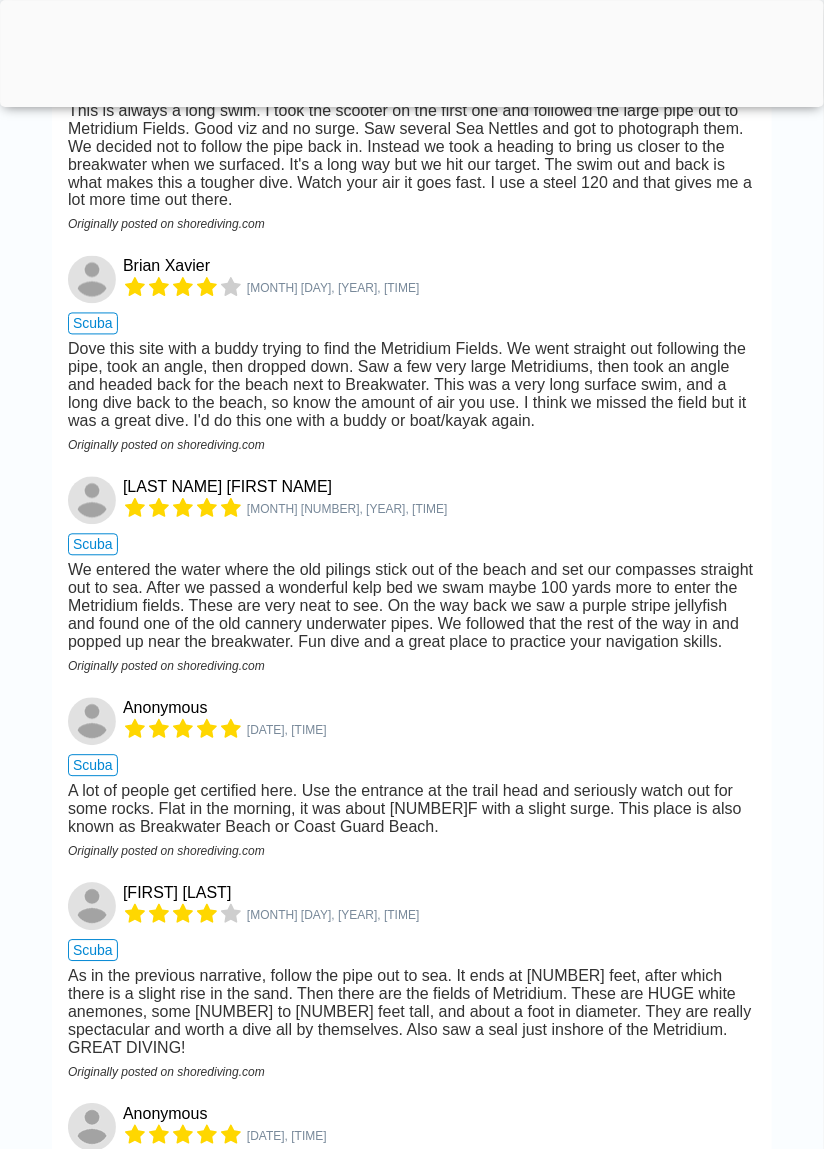 click on "[MONTH] [DAY], [YEAR], [TIME]" at bounding box center [333, 916] 